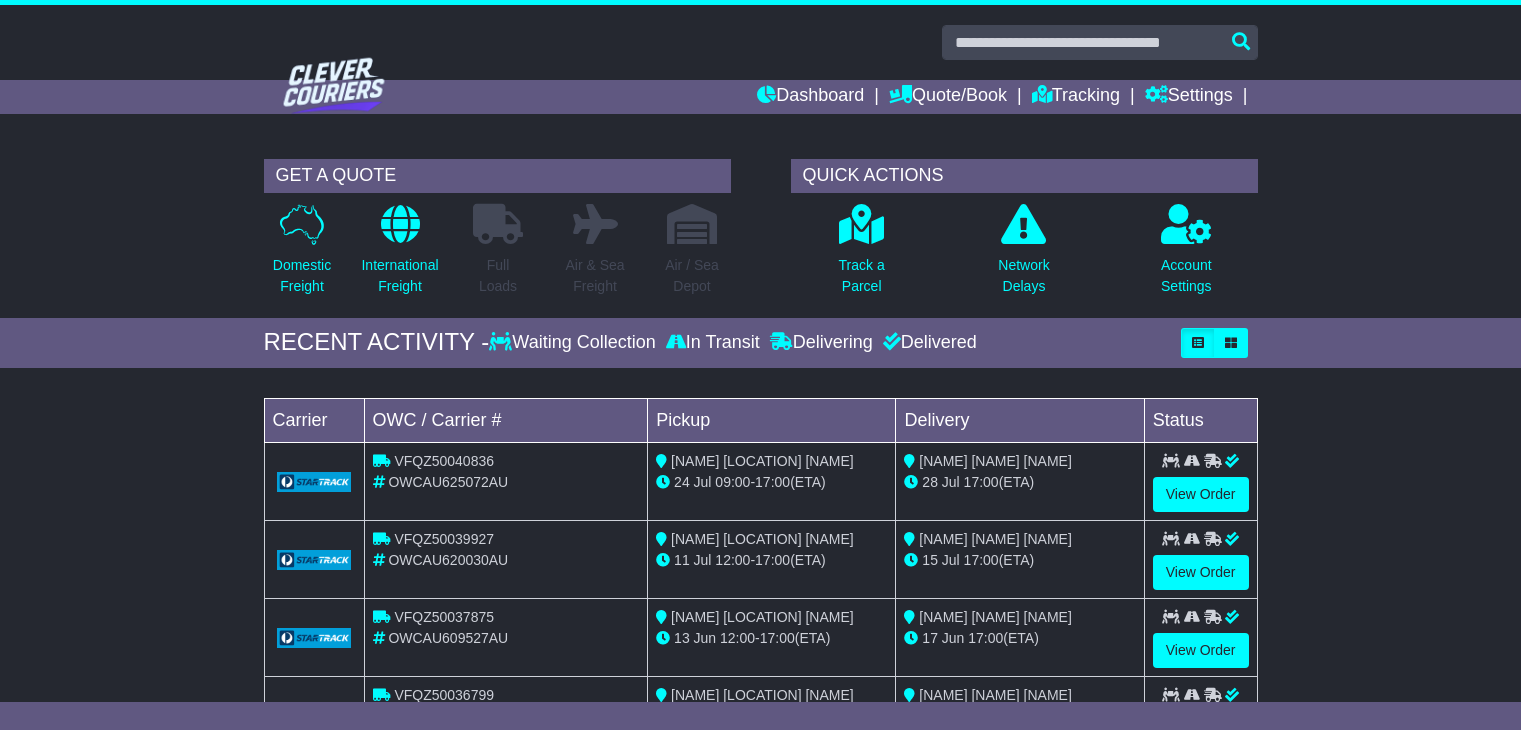 scroll, scrollTop: 0, scrollLeft: 0, axis: both 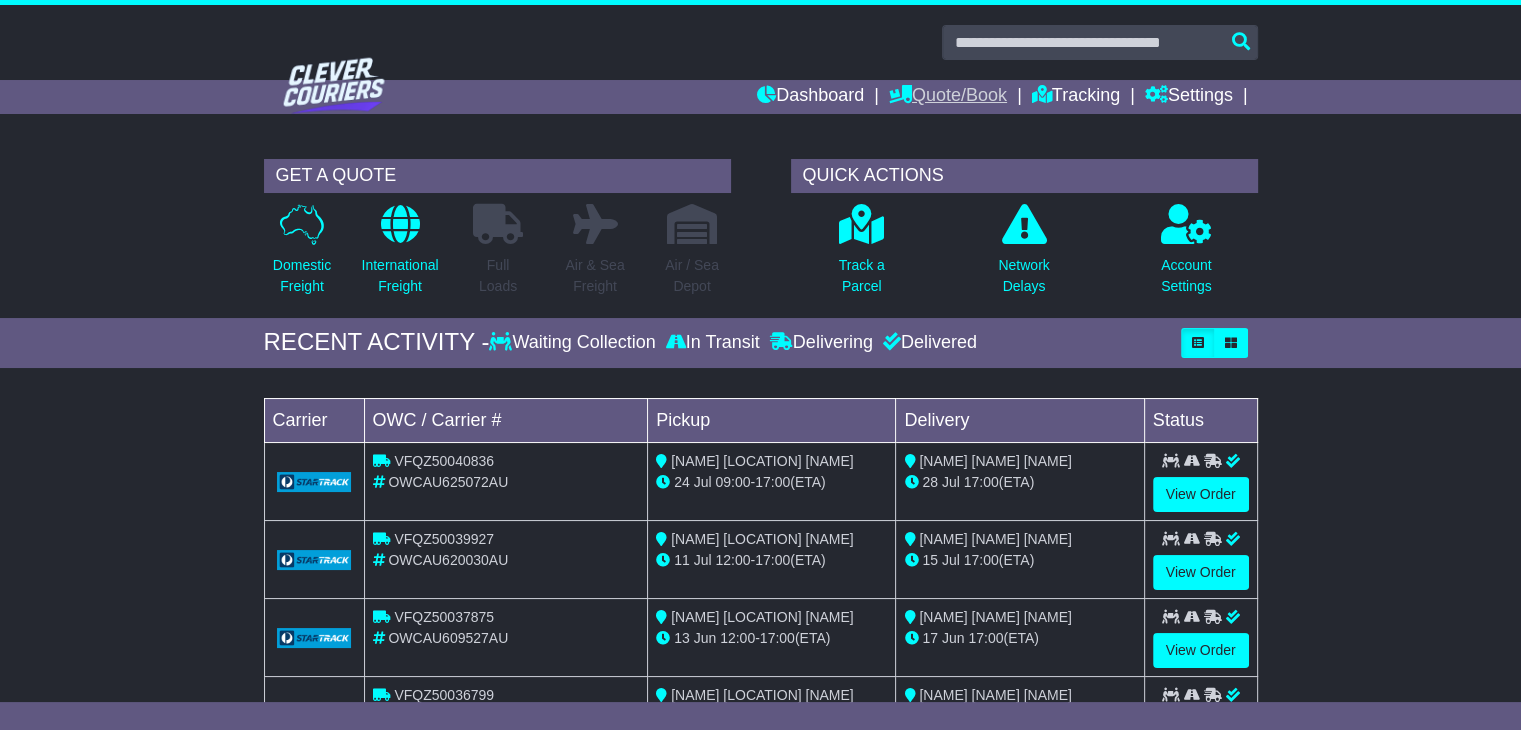 click on "Quote/Book" at bounding box center [948, 97] 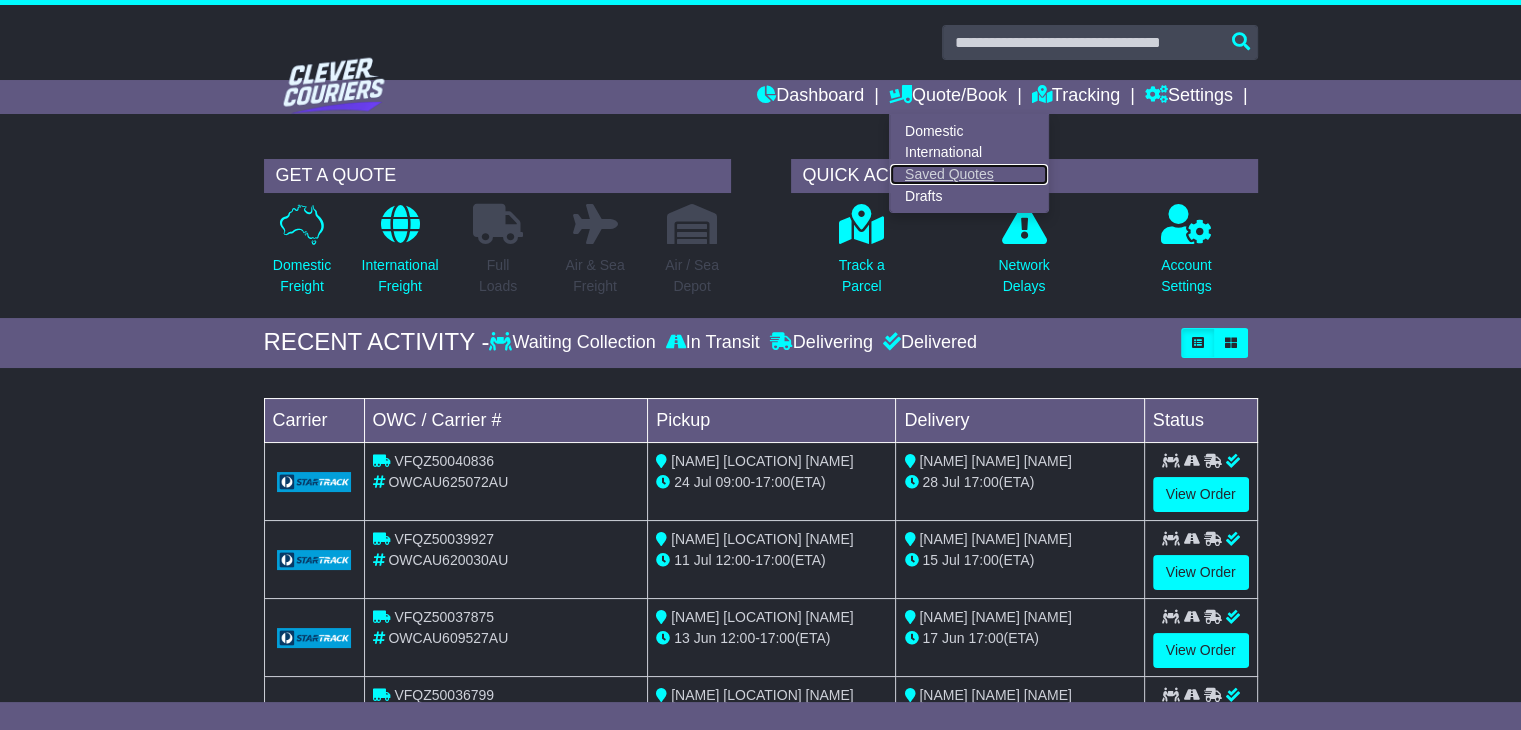 click on "Saved Quotes" at bounding box center (969, 175) 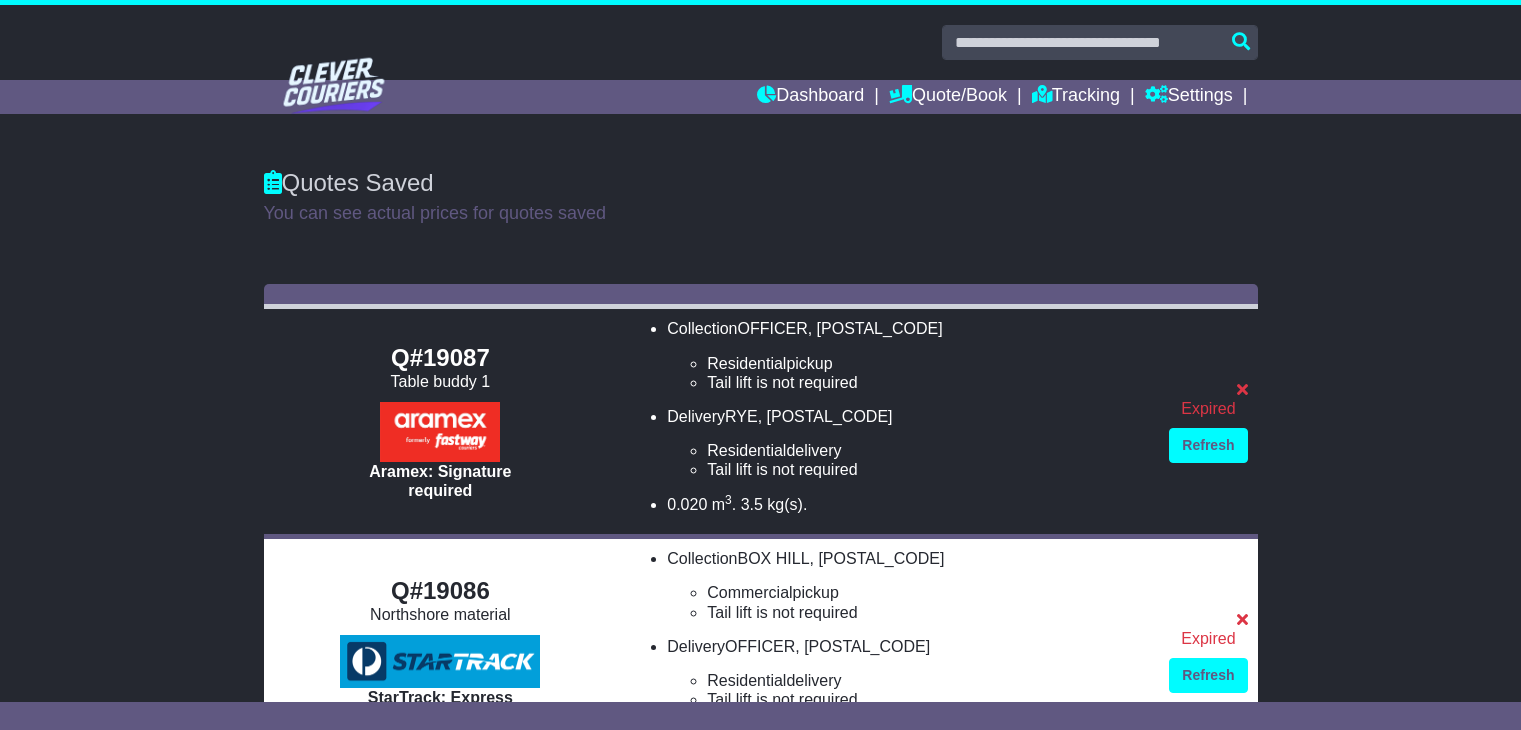 scroll, scrollTop: 0, scrollLeft: 0, axis: both 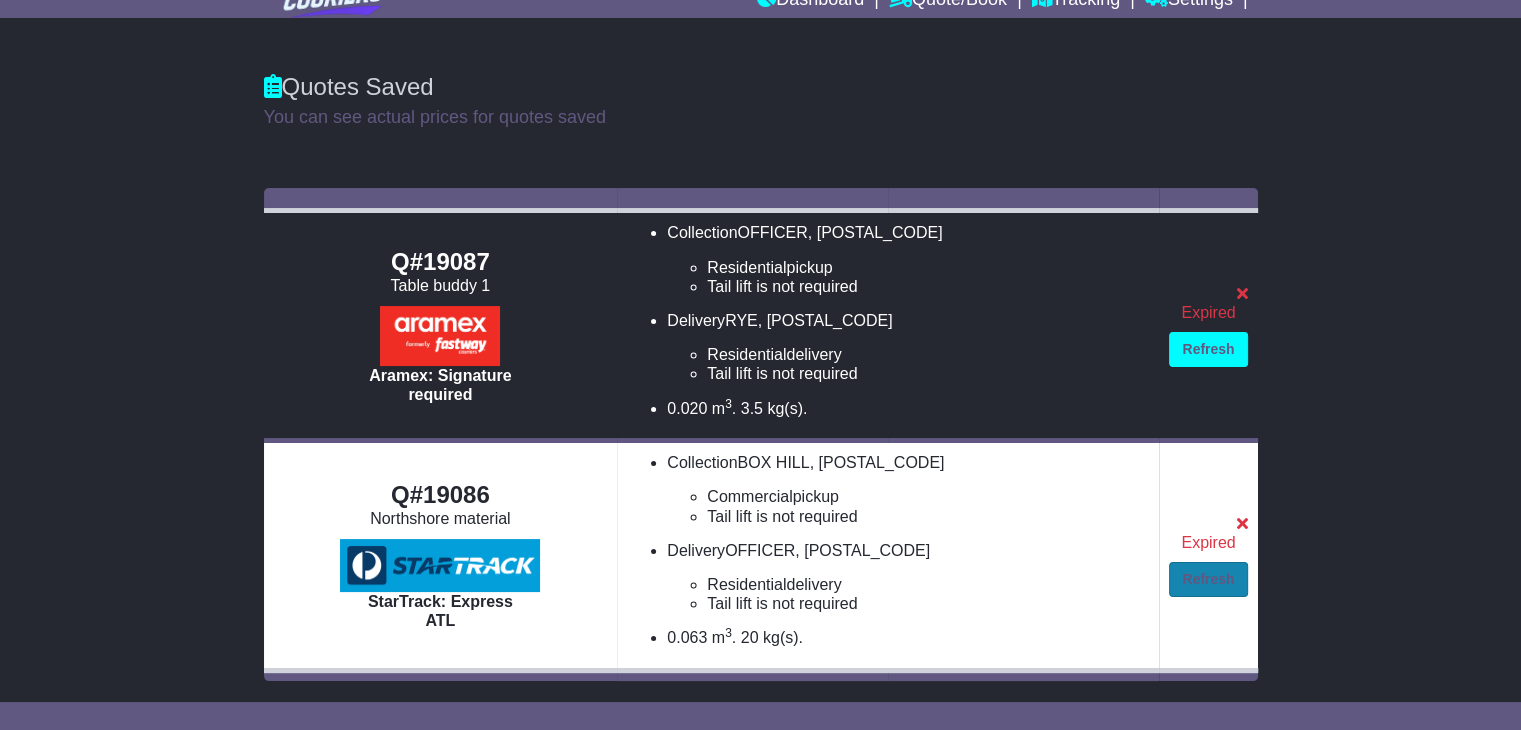 click on "Refresh" at bounding box center [1208, 579] 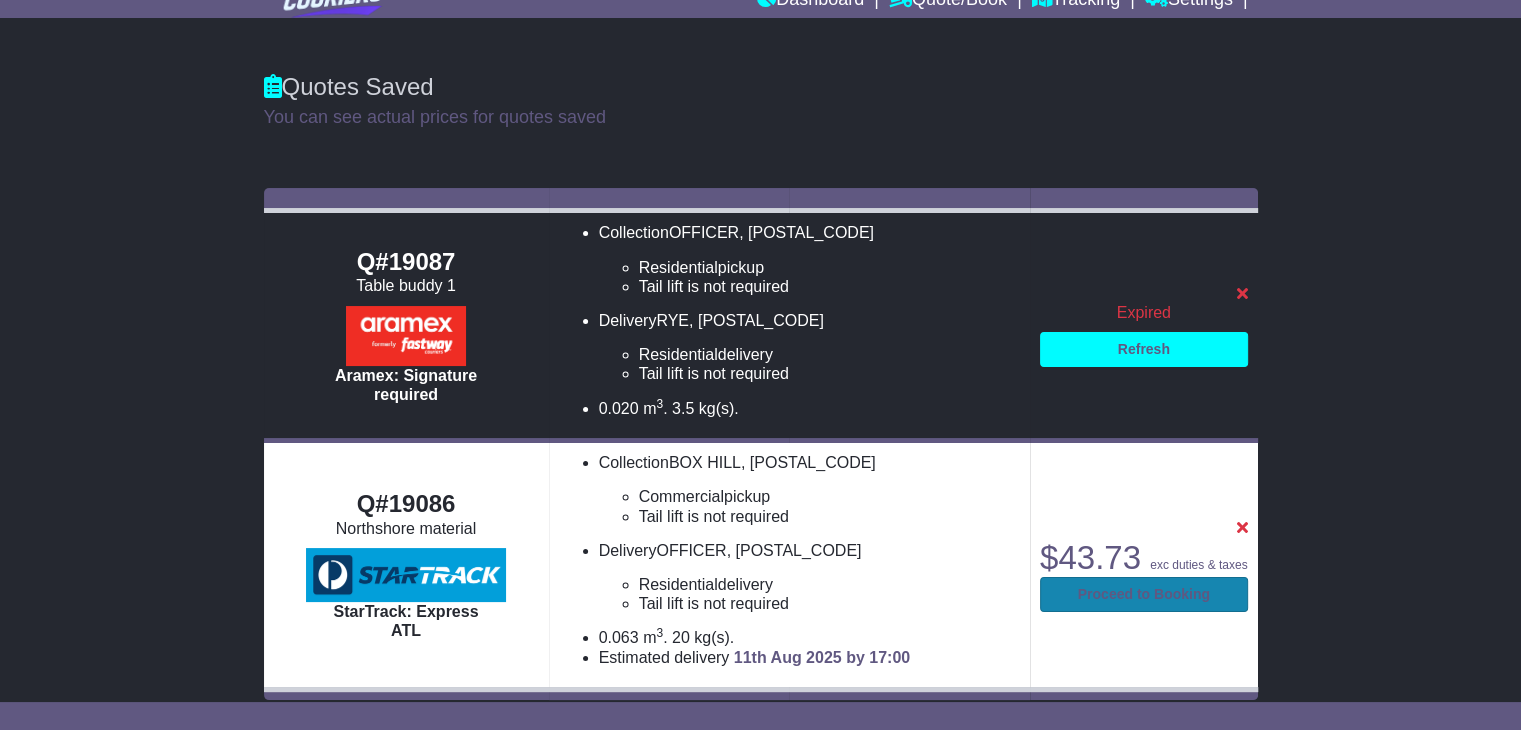 click on "Proceed to Booking" at bounding box center (1144, 594) 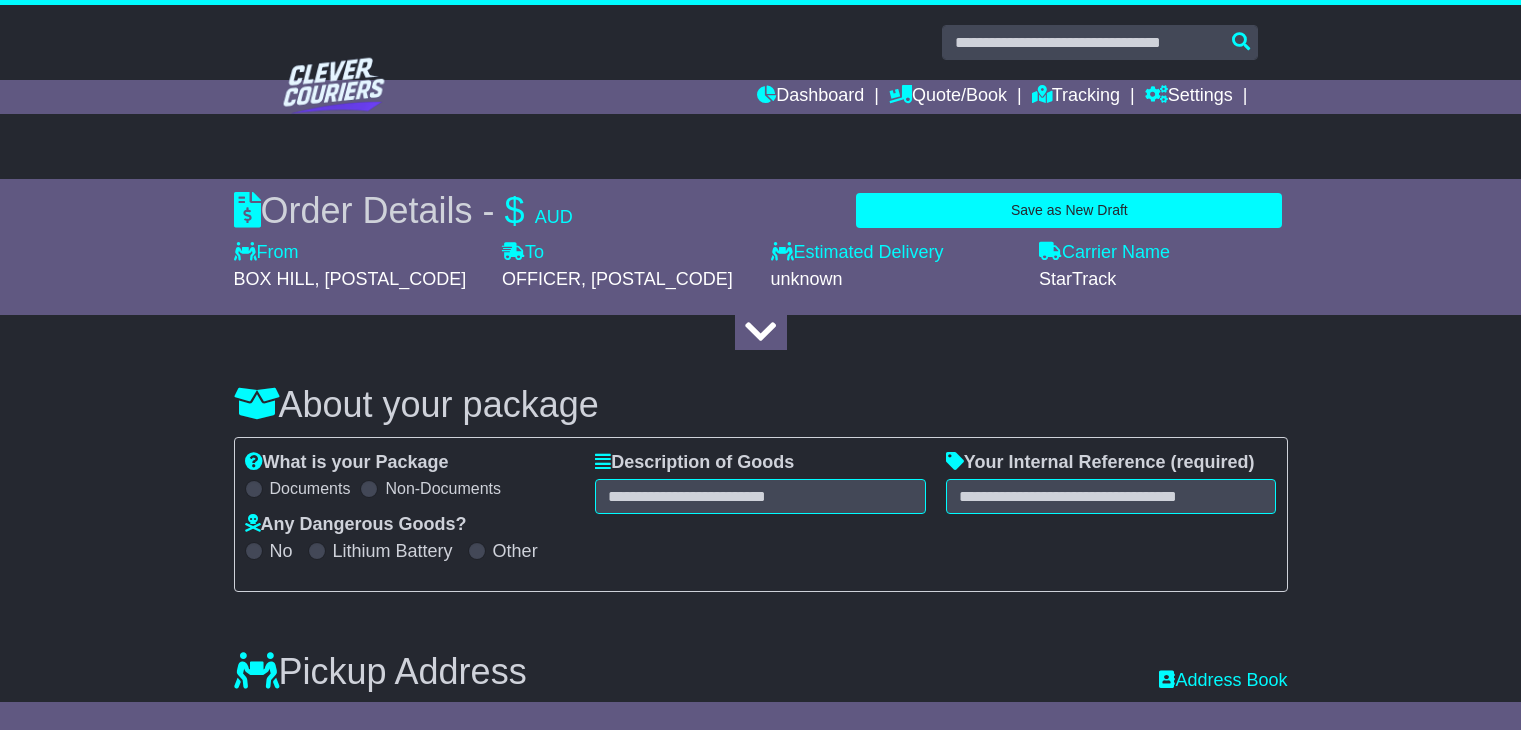 select on "**********" 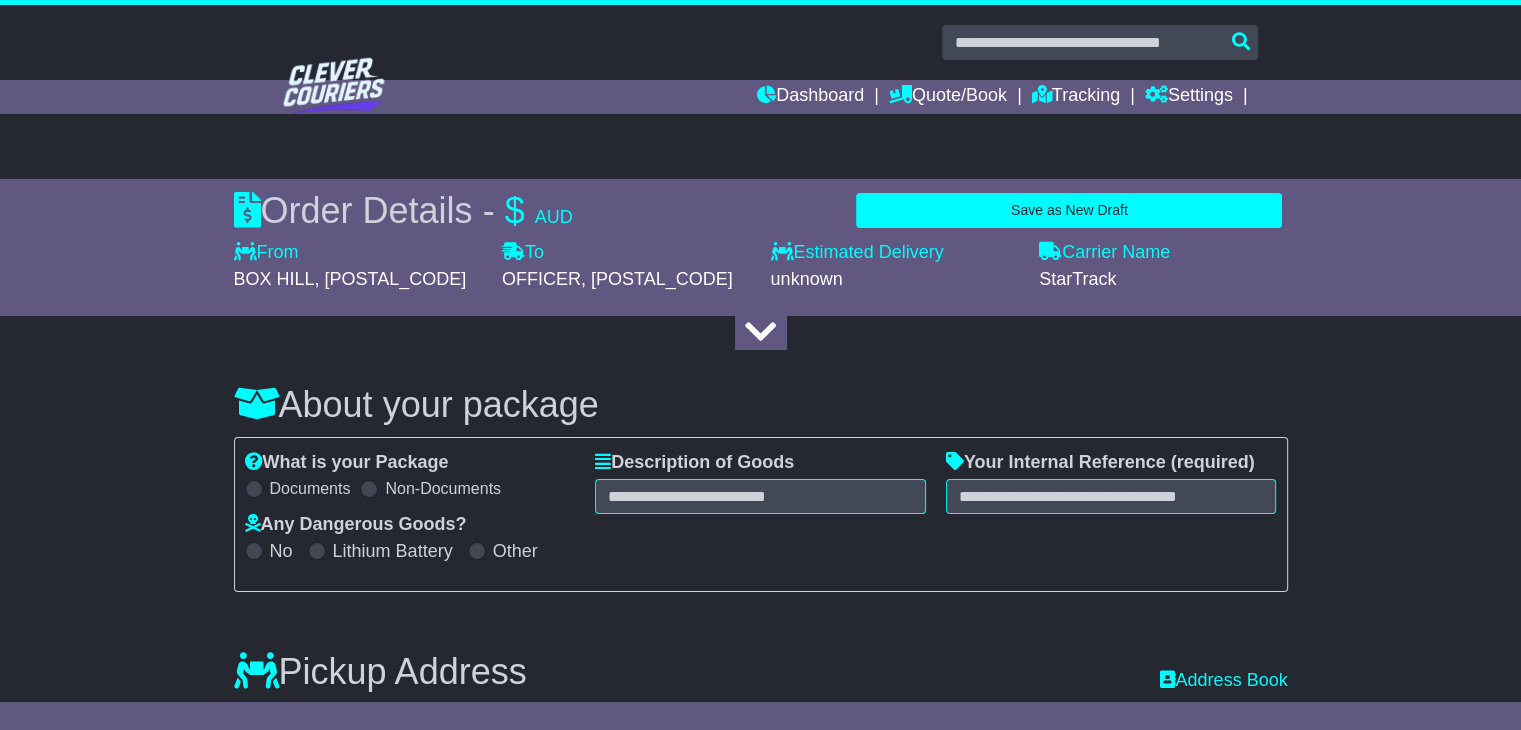scroll, scrollTop: 0, scrollLeft: 0, axis: both 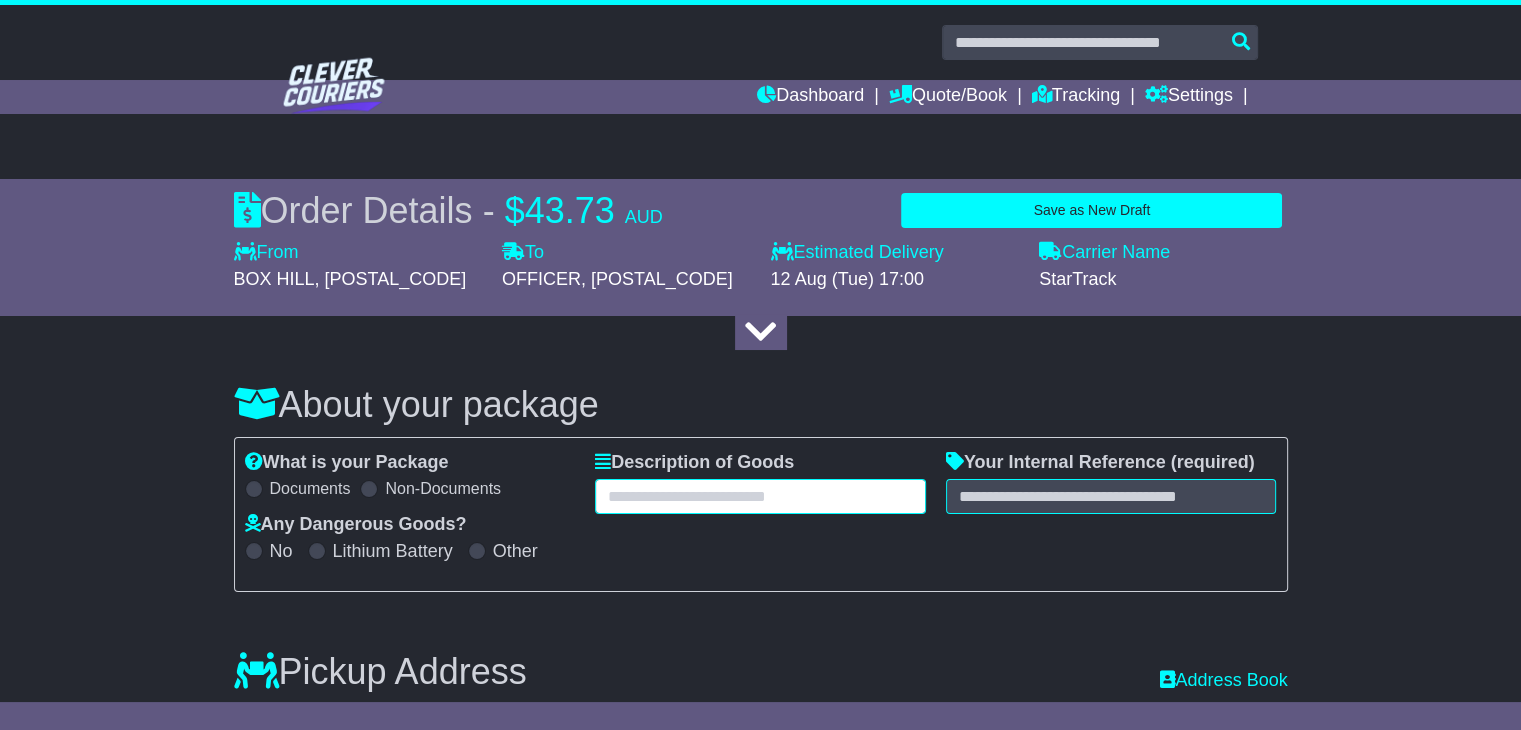 click at bounding box center [760, 496] 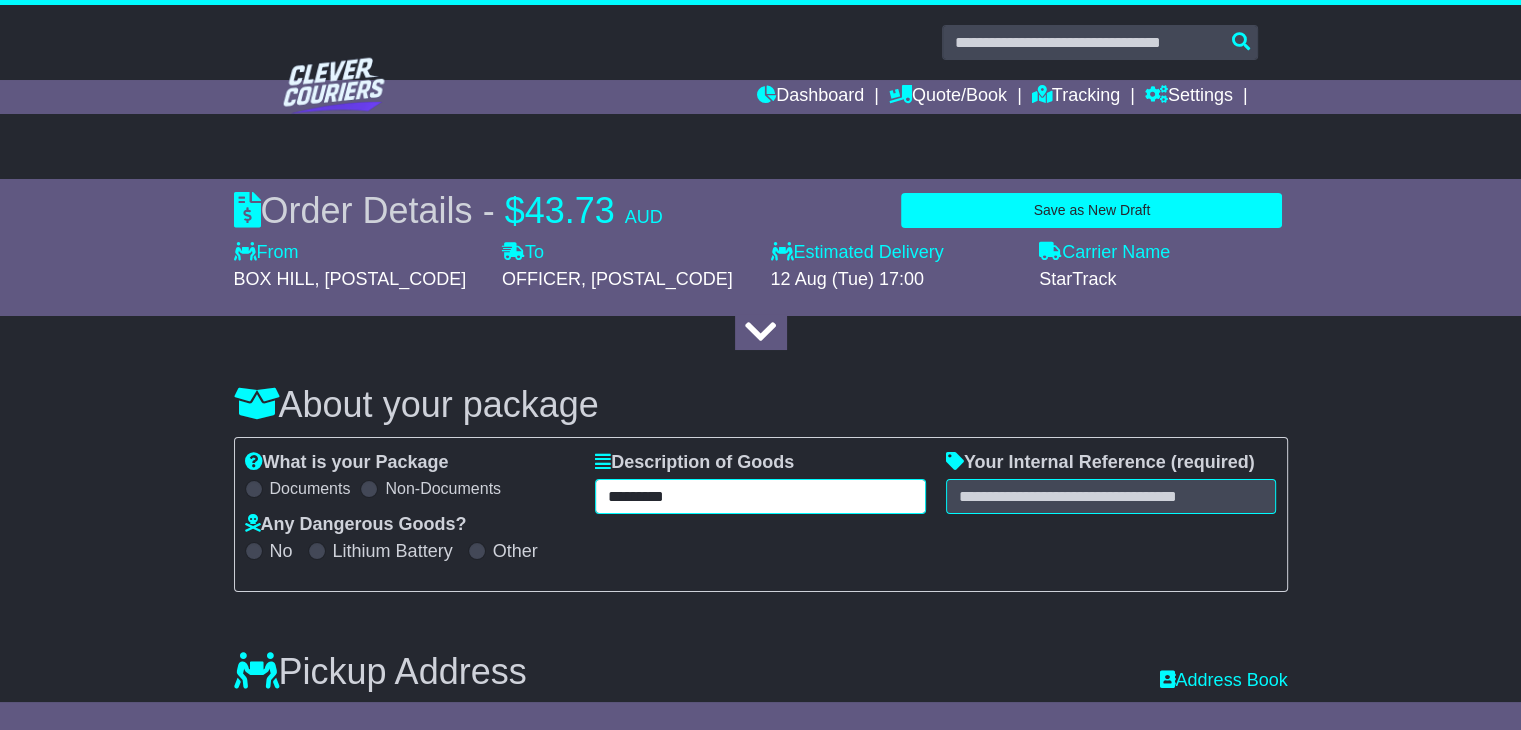 type on "********" 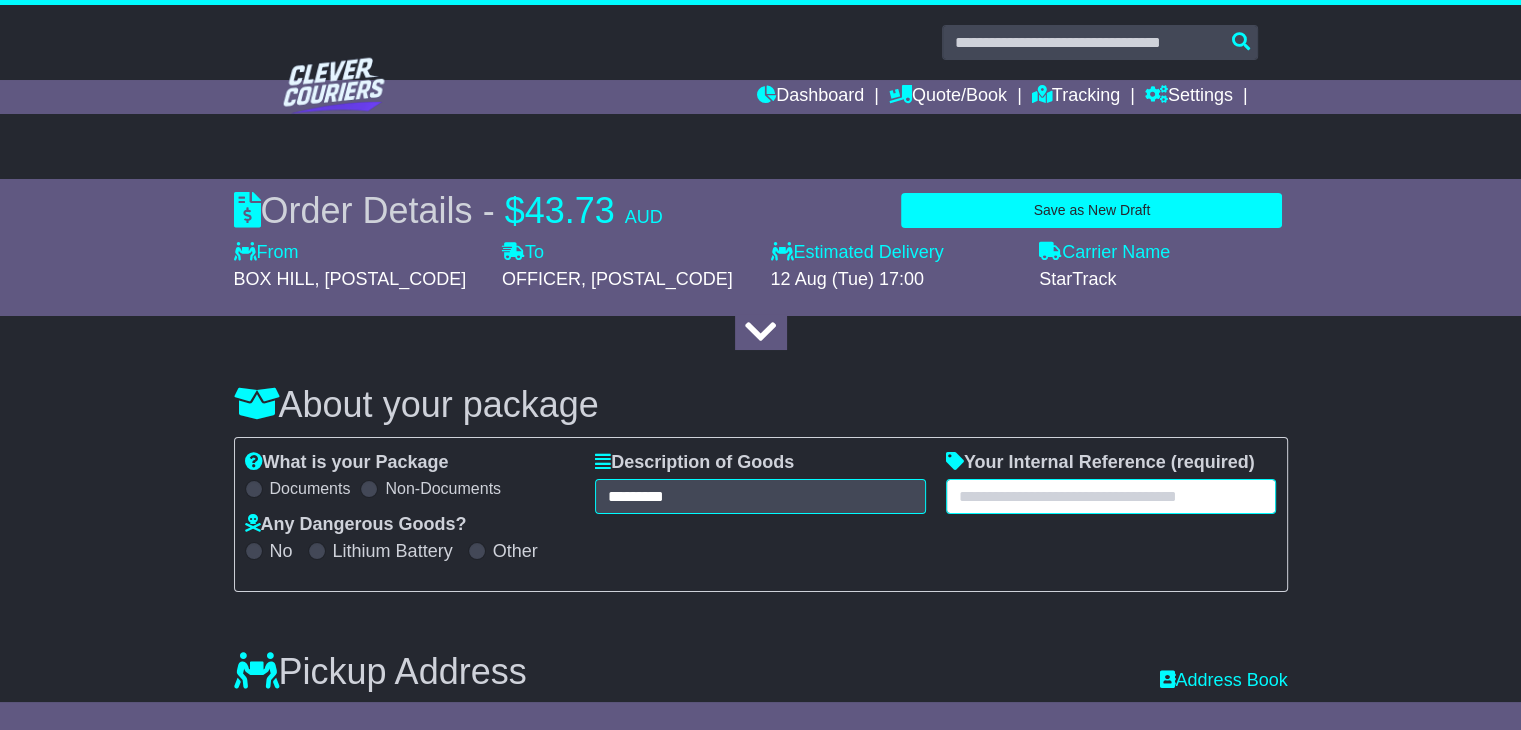 click at bounding box center (1111, 496) 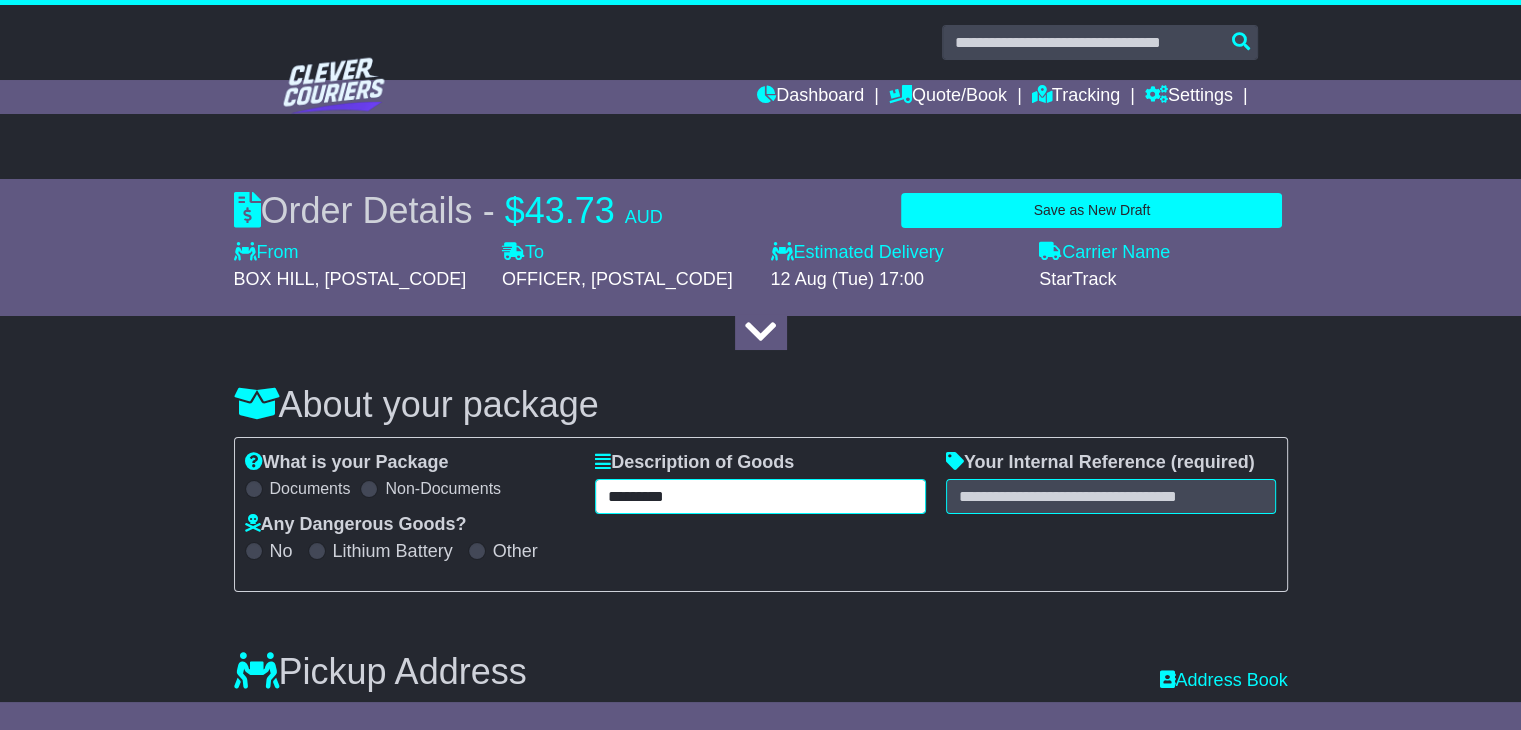 click on "********" at bounding box center (760, 496) 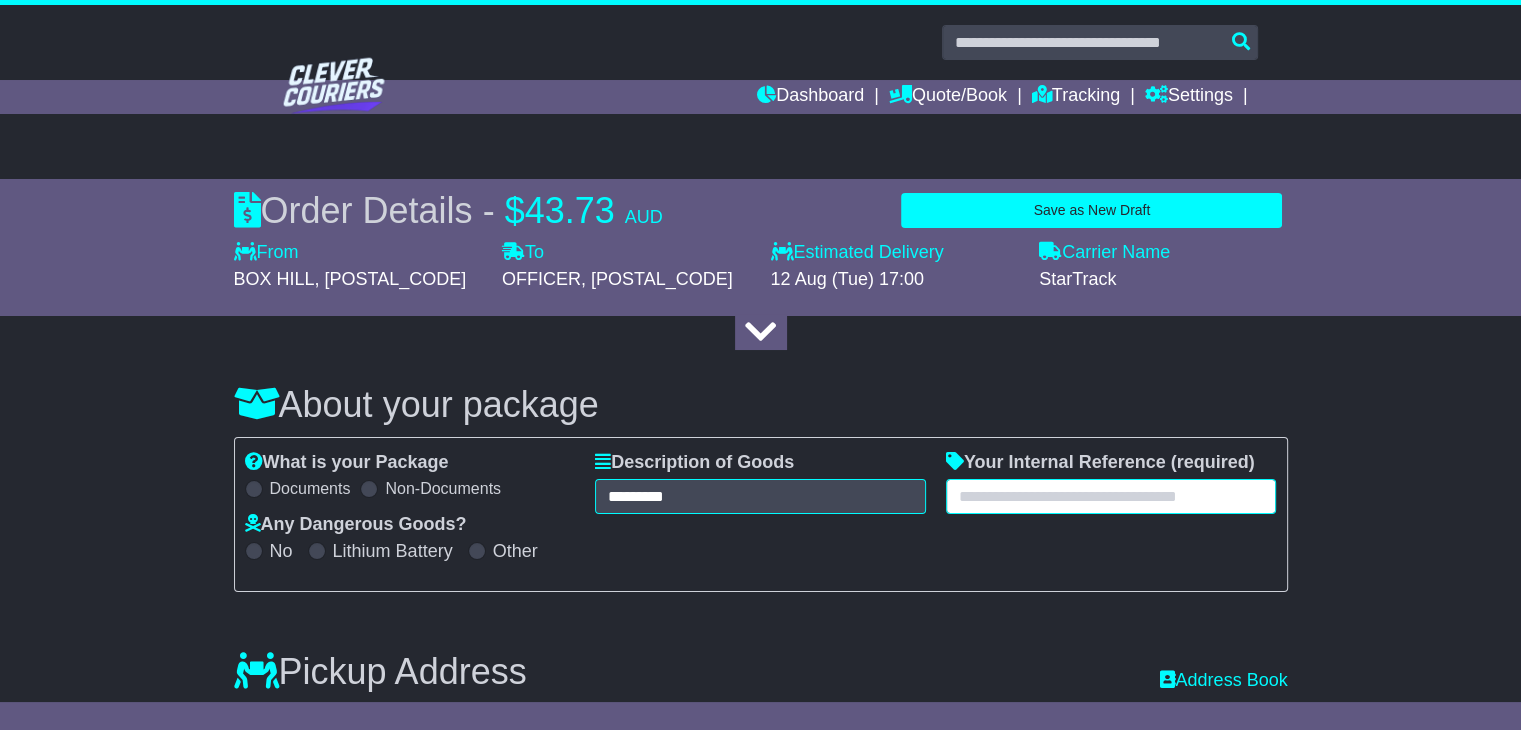 click at bounding box center (1111, 496) 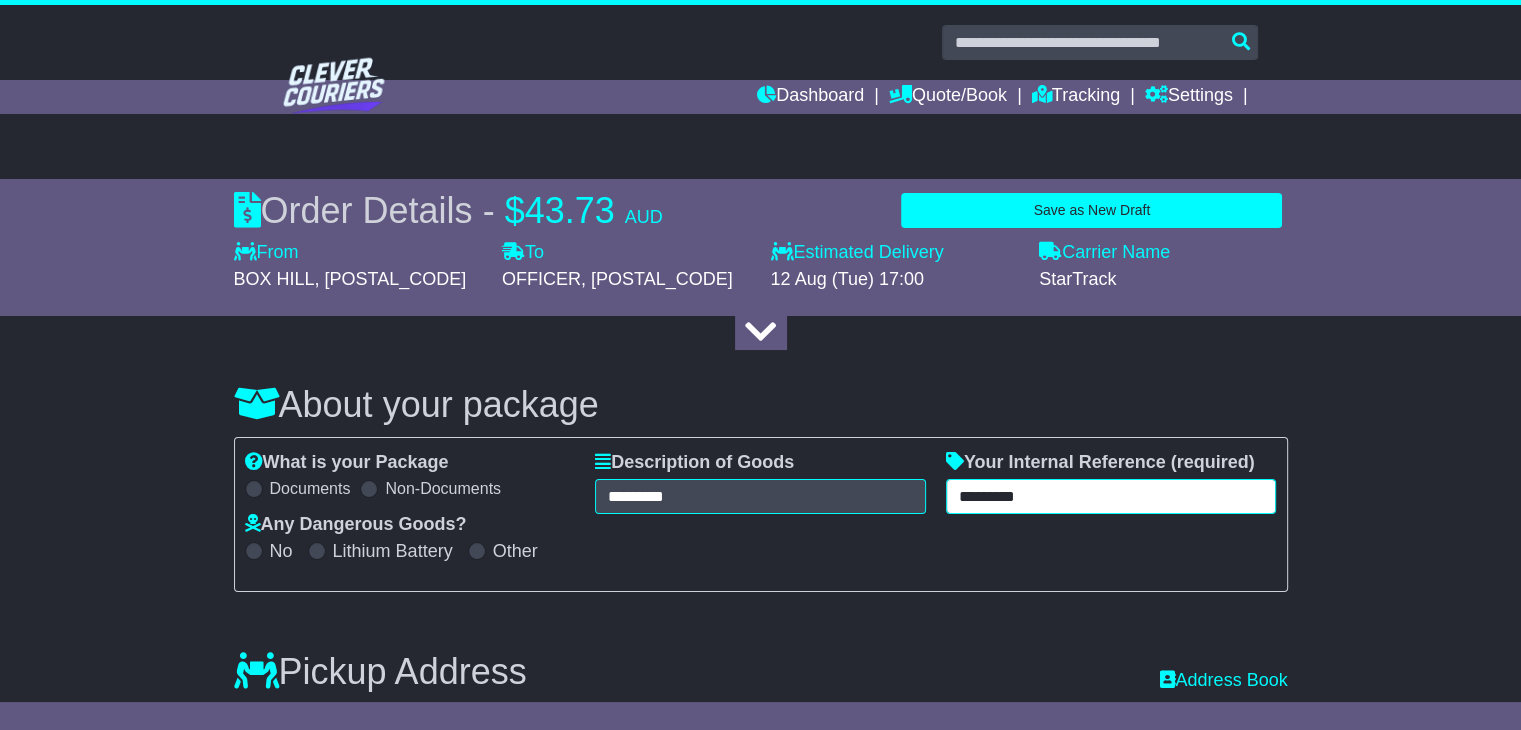 type on "********" 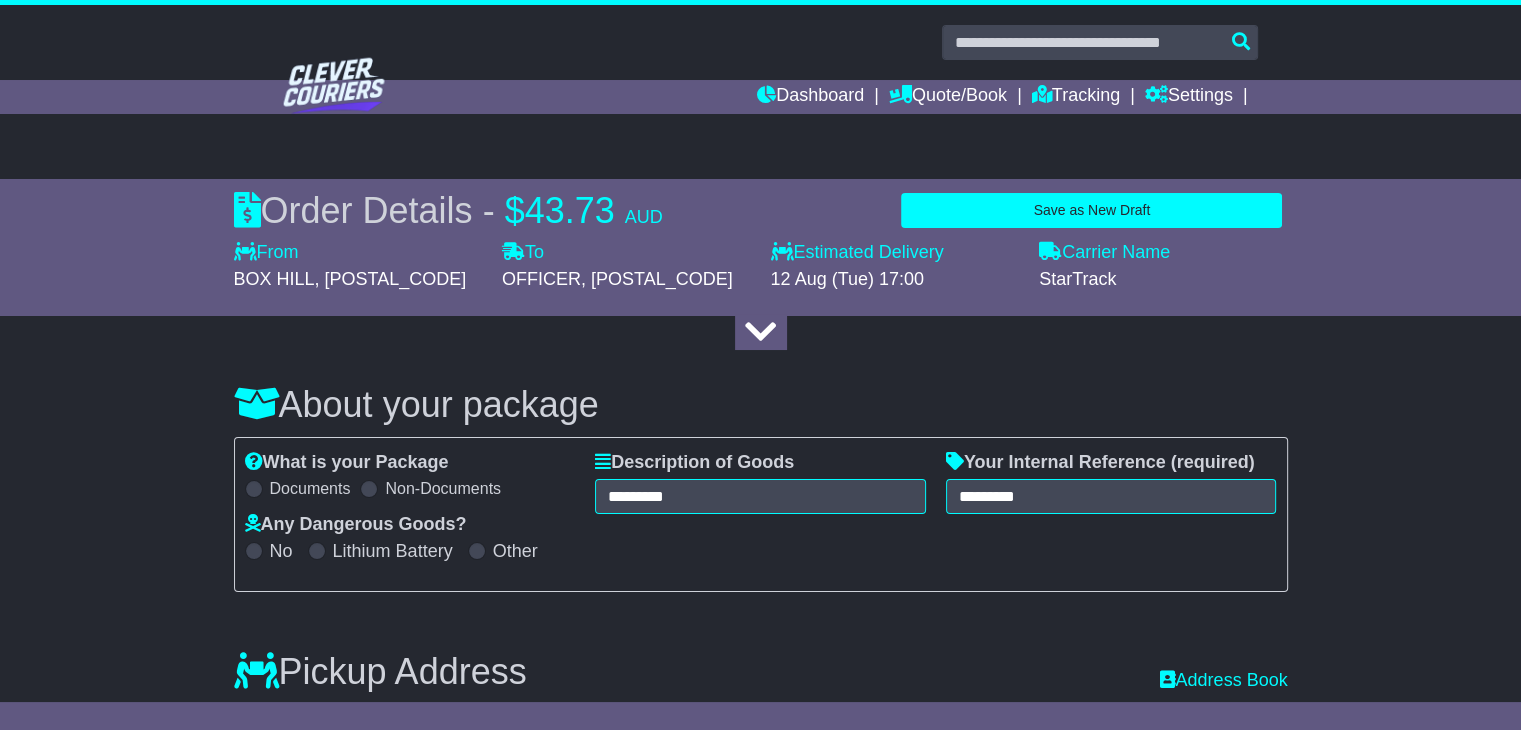 click on "What is your Package
Documents
Non-Documents
What are the Incoterms?
***
***
***
***
***
***
Description of Goods
********
Attention: dangerous goods are not allowed by service.
Your Internal Reference (required)
********
Any Dangerous Goods?
No
Lithium Battery  Other" at bounding box center (761, 514) 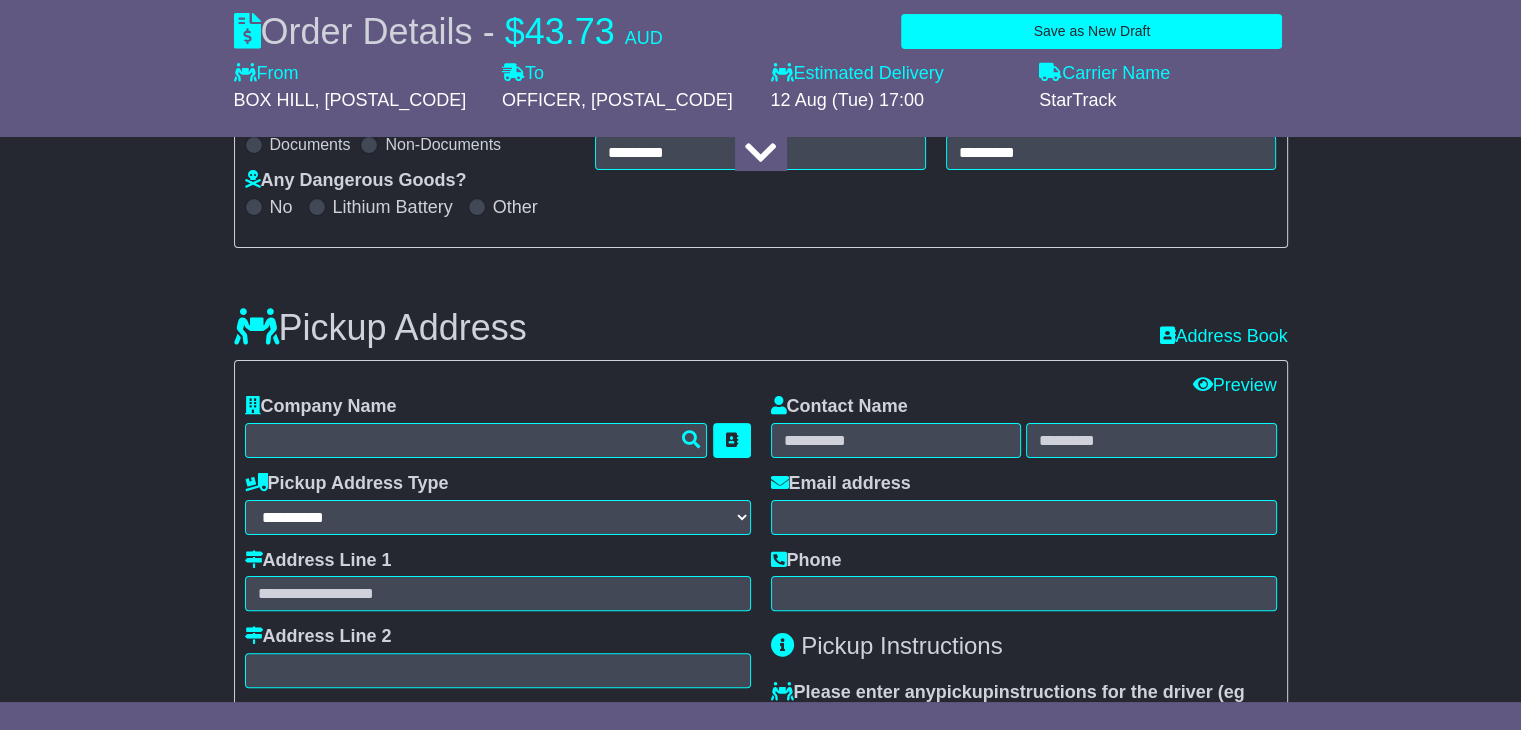 scroll, scrollTop: 348, scrollLeft: 0, axis: vertical 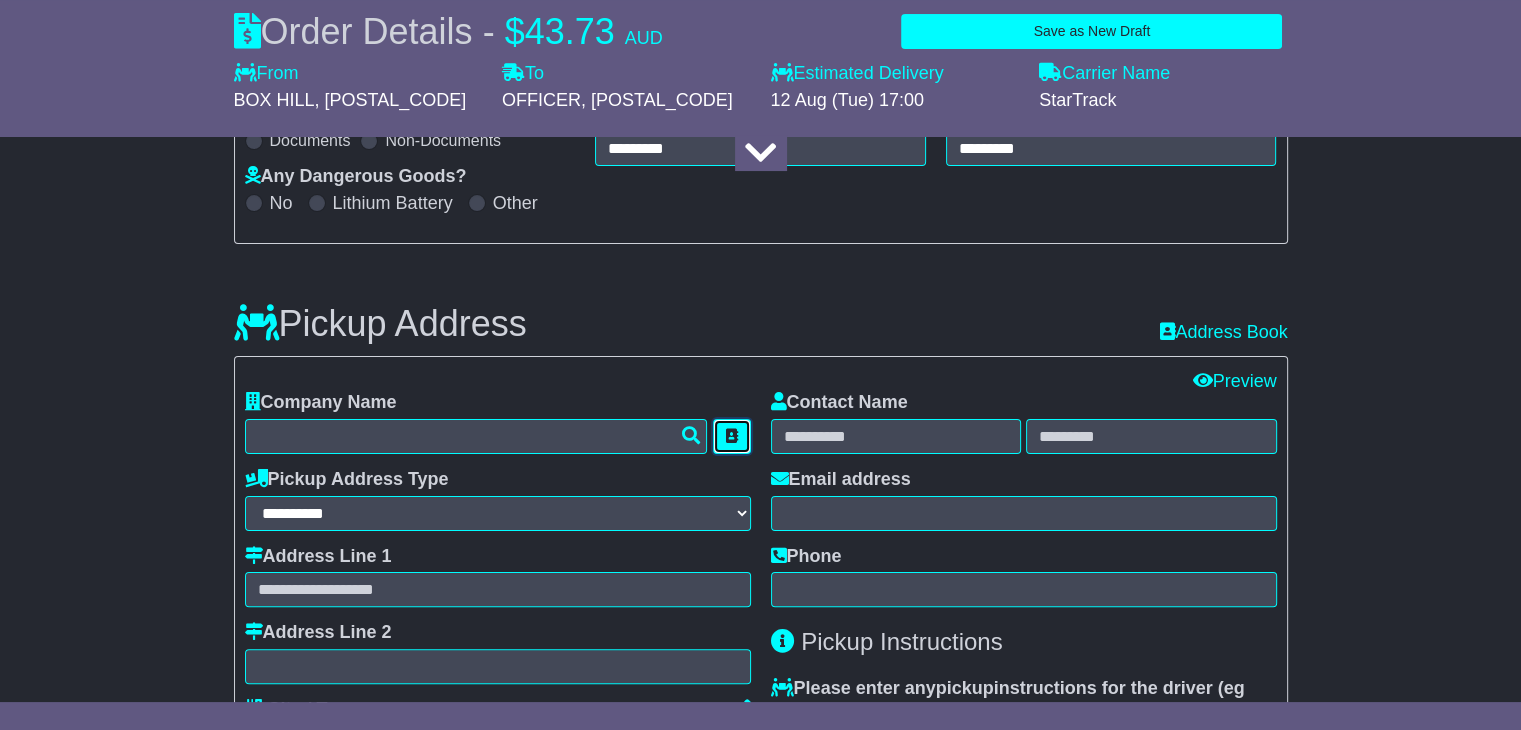 click at bounding box center (732, 436) 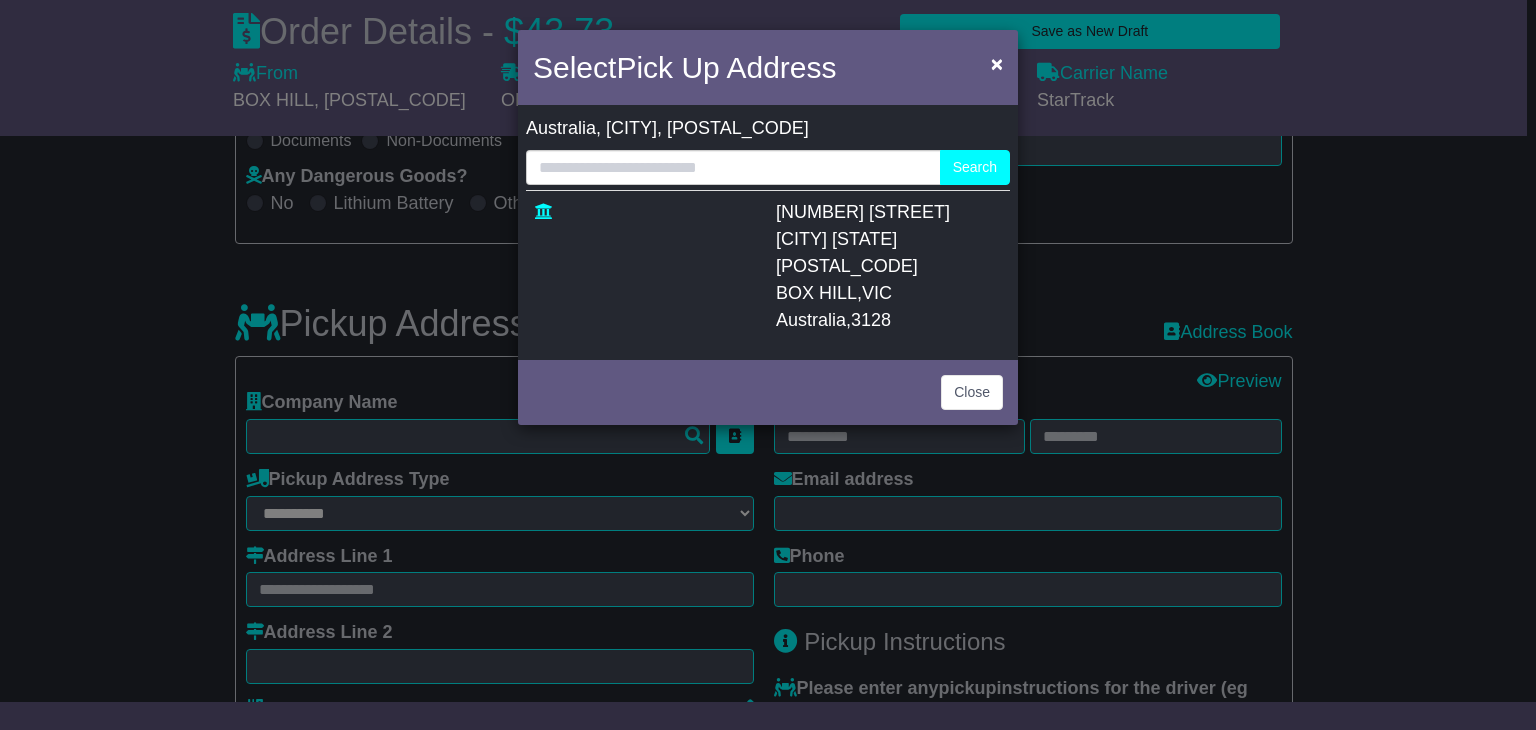 click on "[CITY] [STATE] [POSTAL_CODE]" at bounding box center [847, 252] 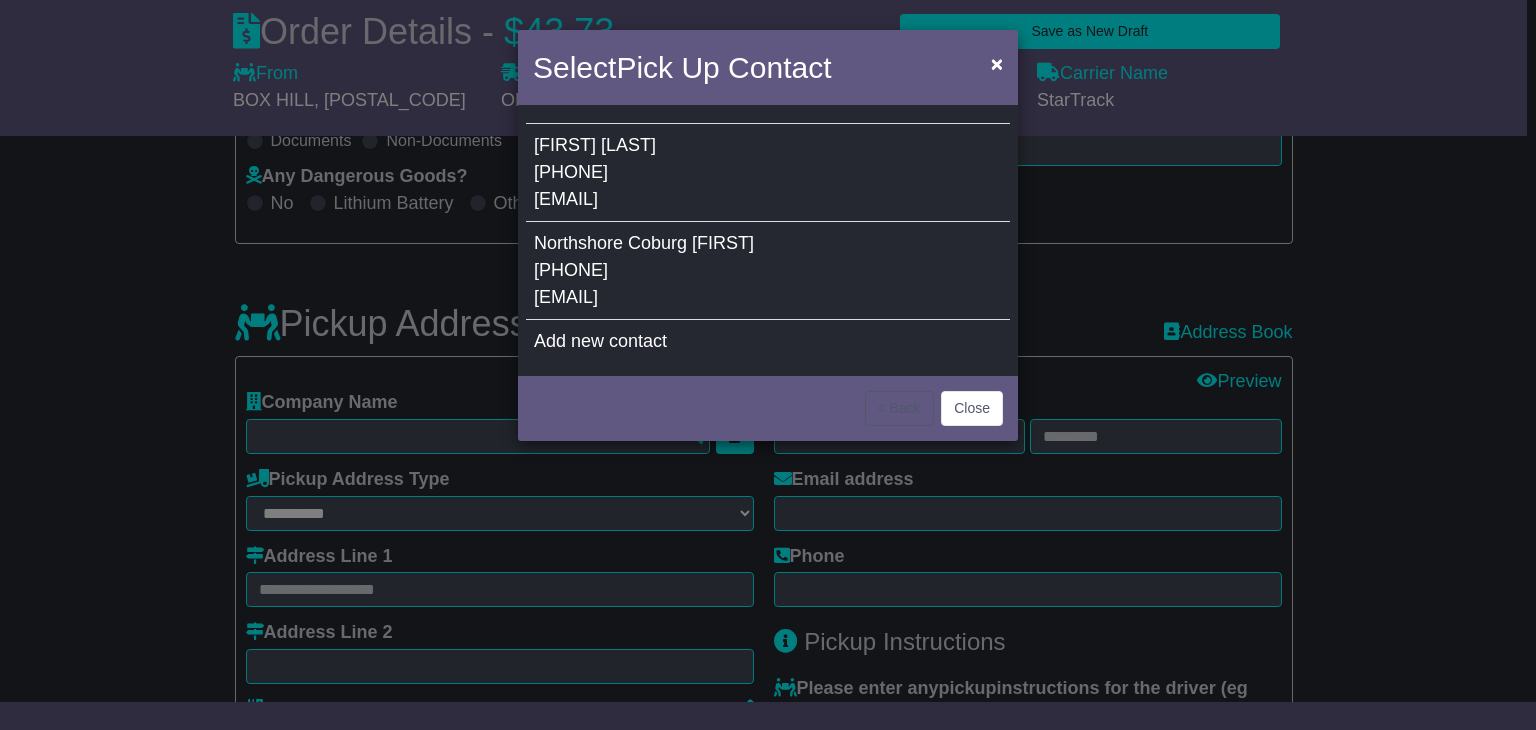 click on "Northshore Coburg   Aslam
0410057836
aslamb1172@gmail.com" at bounding box center [768, 271] 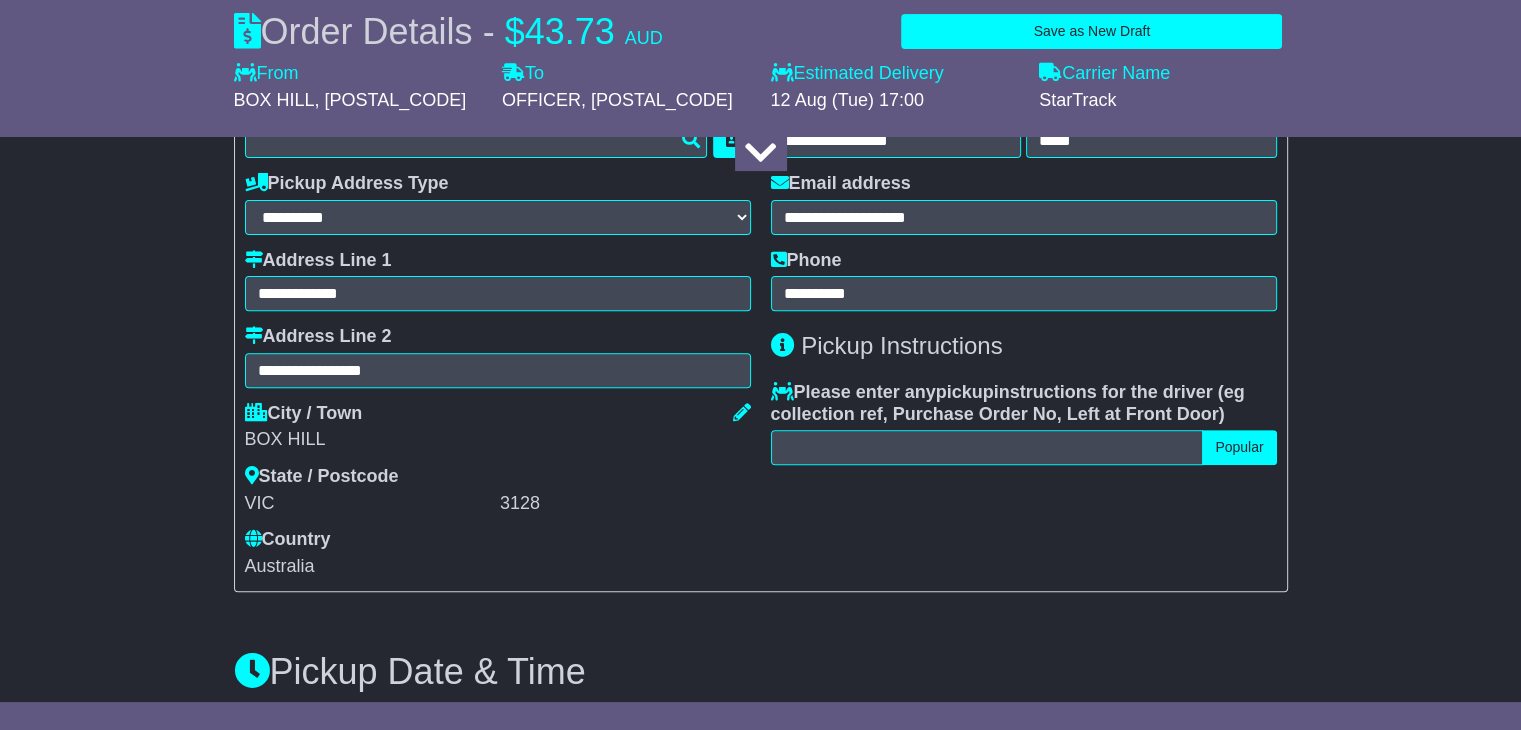 scroll, scrollTop: 647, scrollLeft: 0, axis: vertical 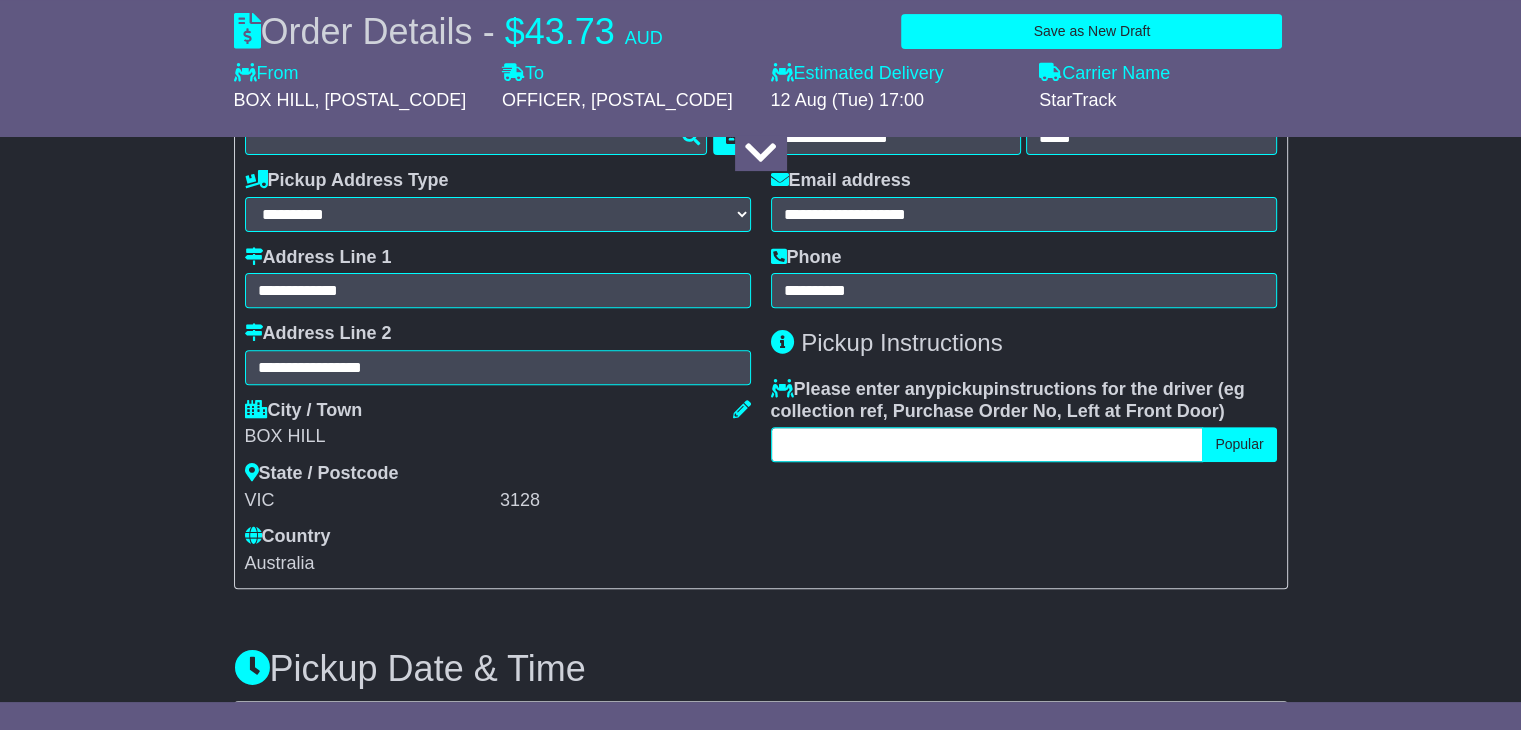click at bounding box center [987, 444] 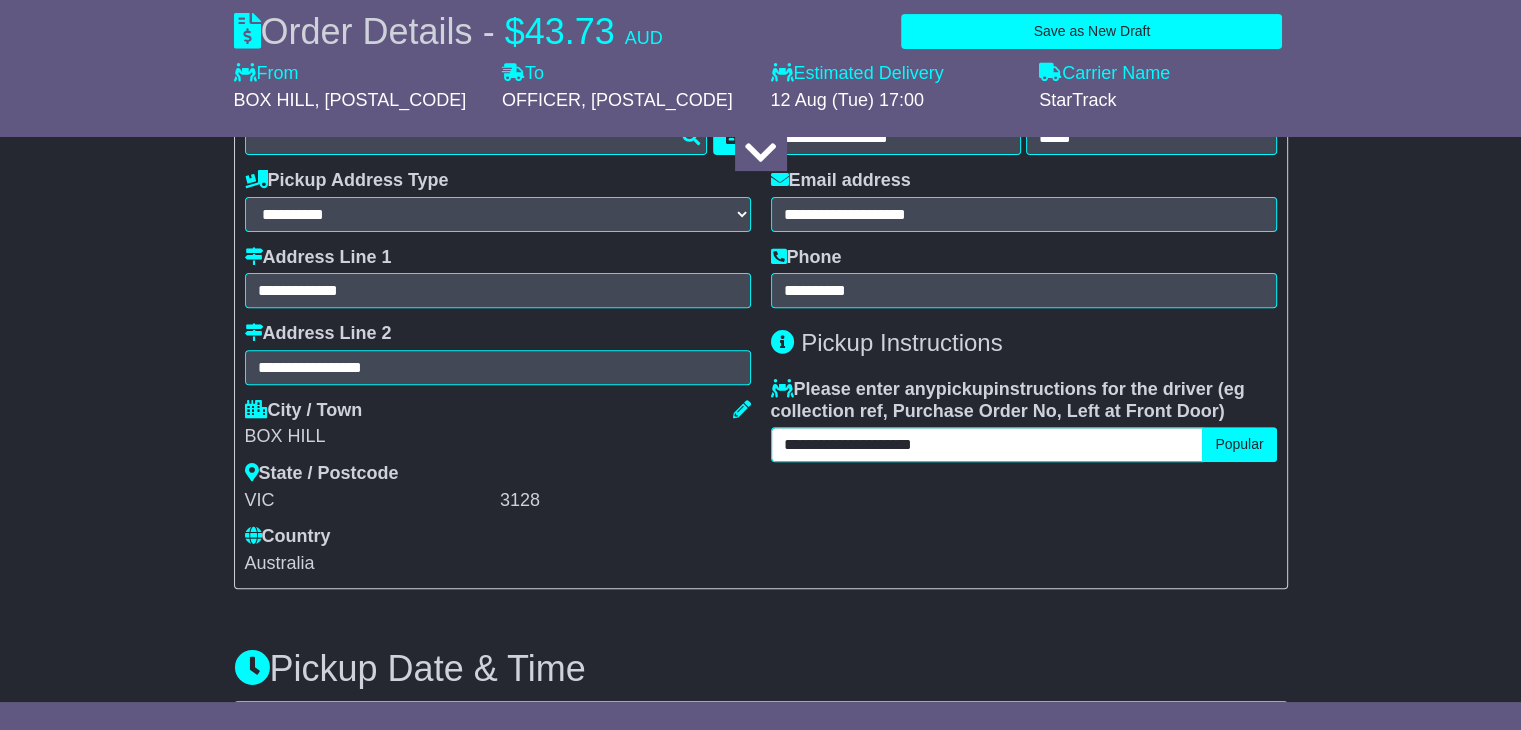 type on "**********" 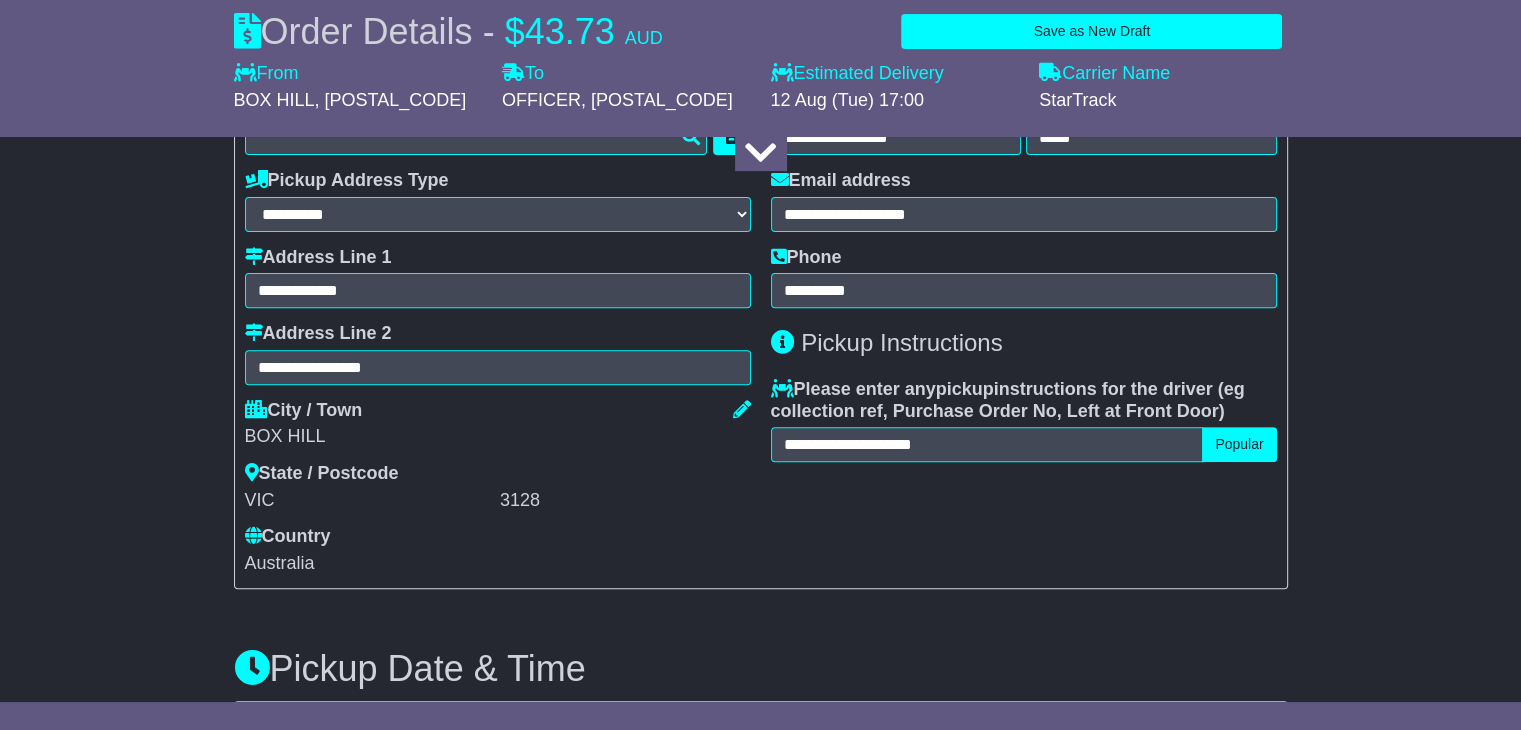 click on "**********" at bounding box center [1024, 333] 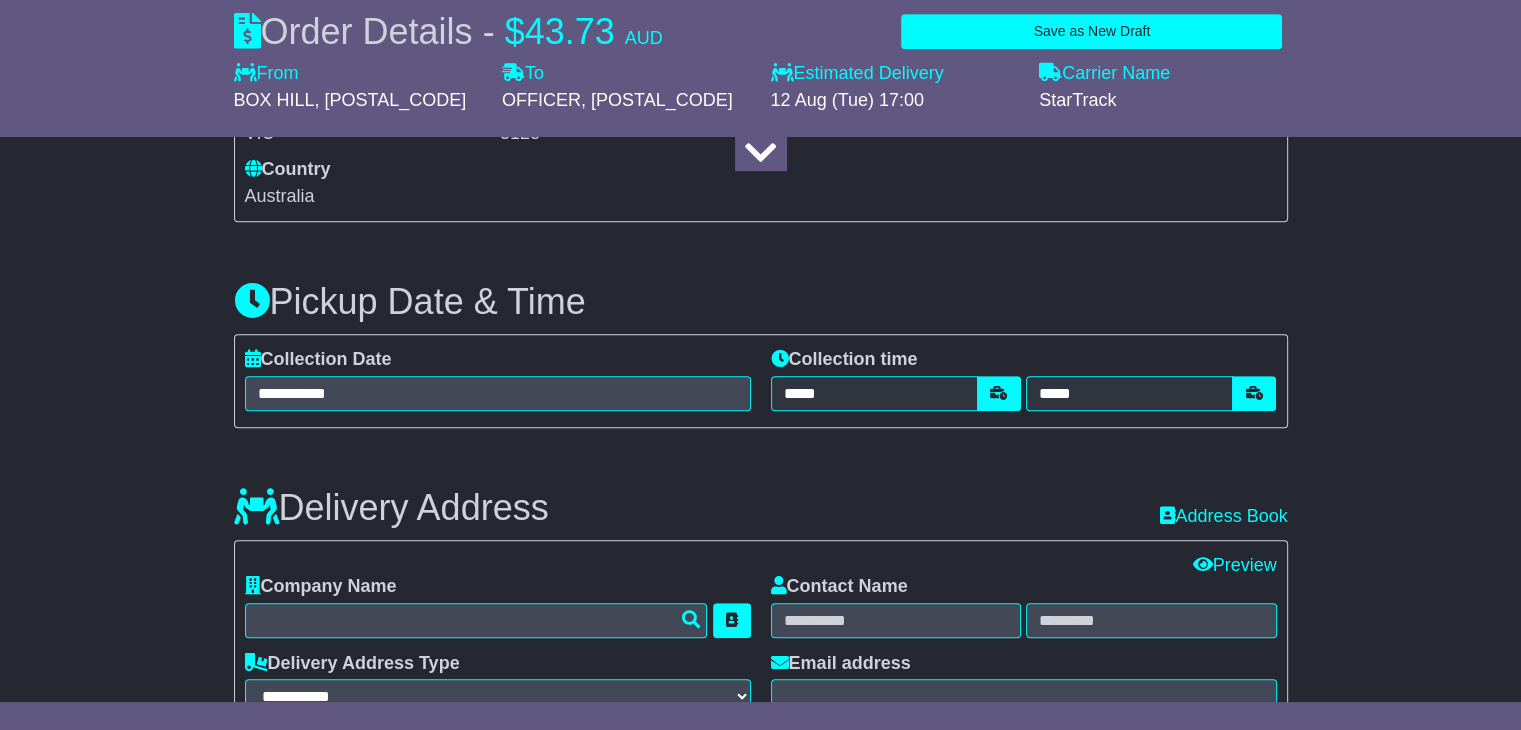 scroll, scrollTop: 1015, scrollLeft: 0, axis: vertical 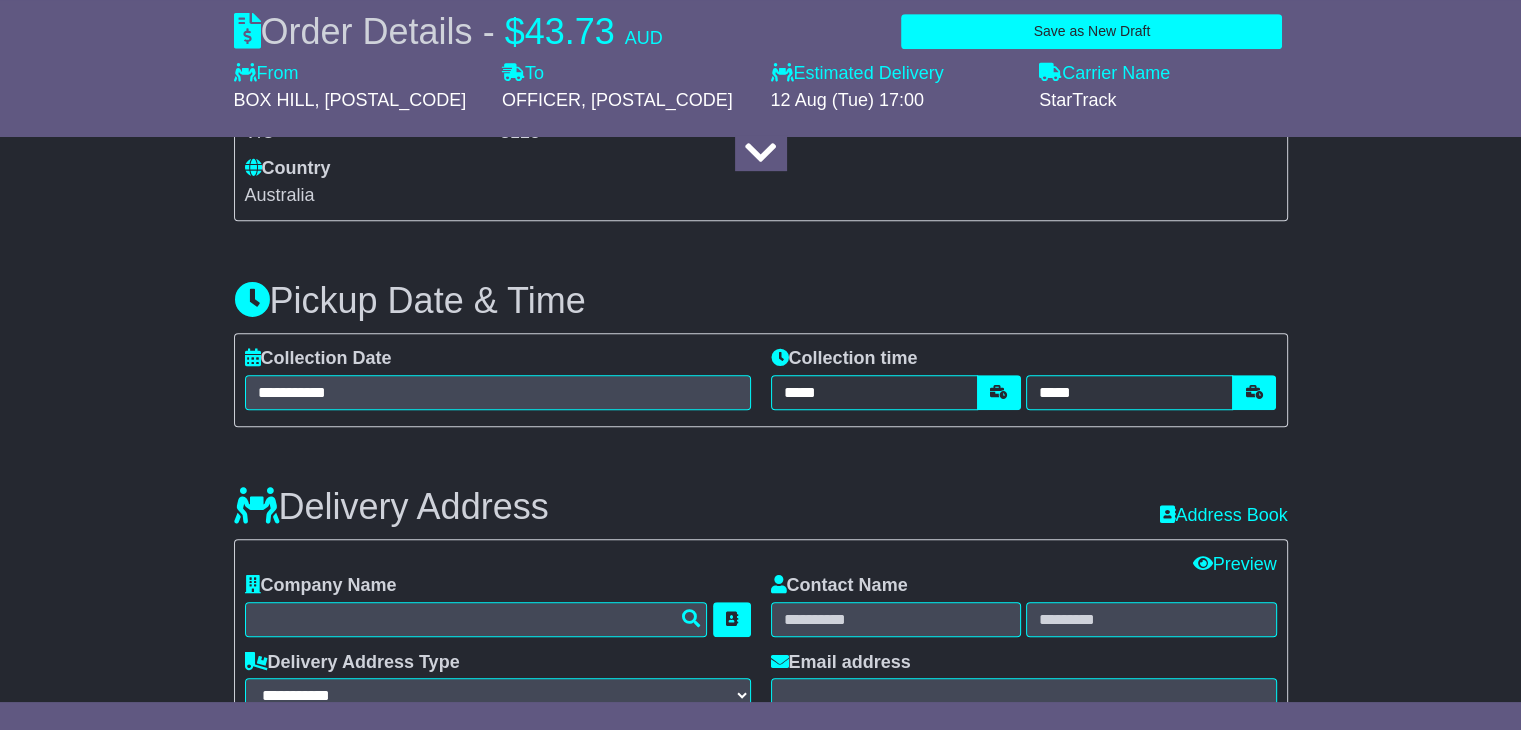 click on "**********" at bounding box center (498, 379) 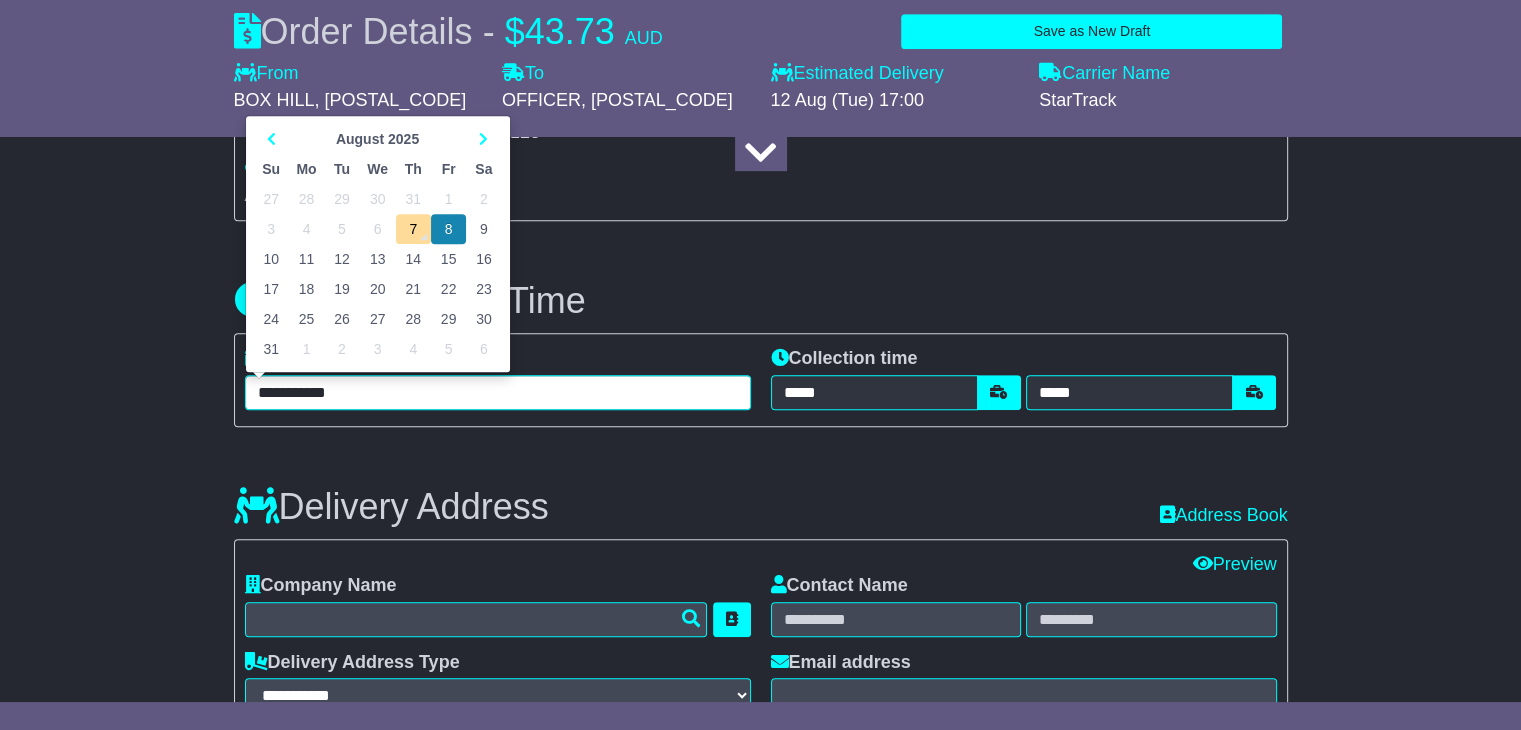click on "**********" at bounding box center (498, 392) 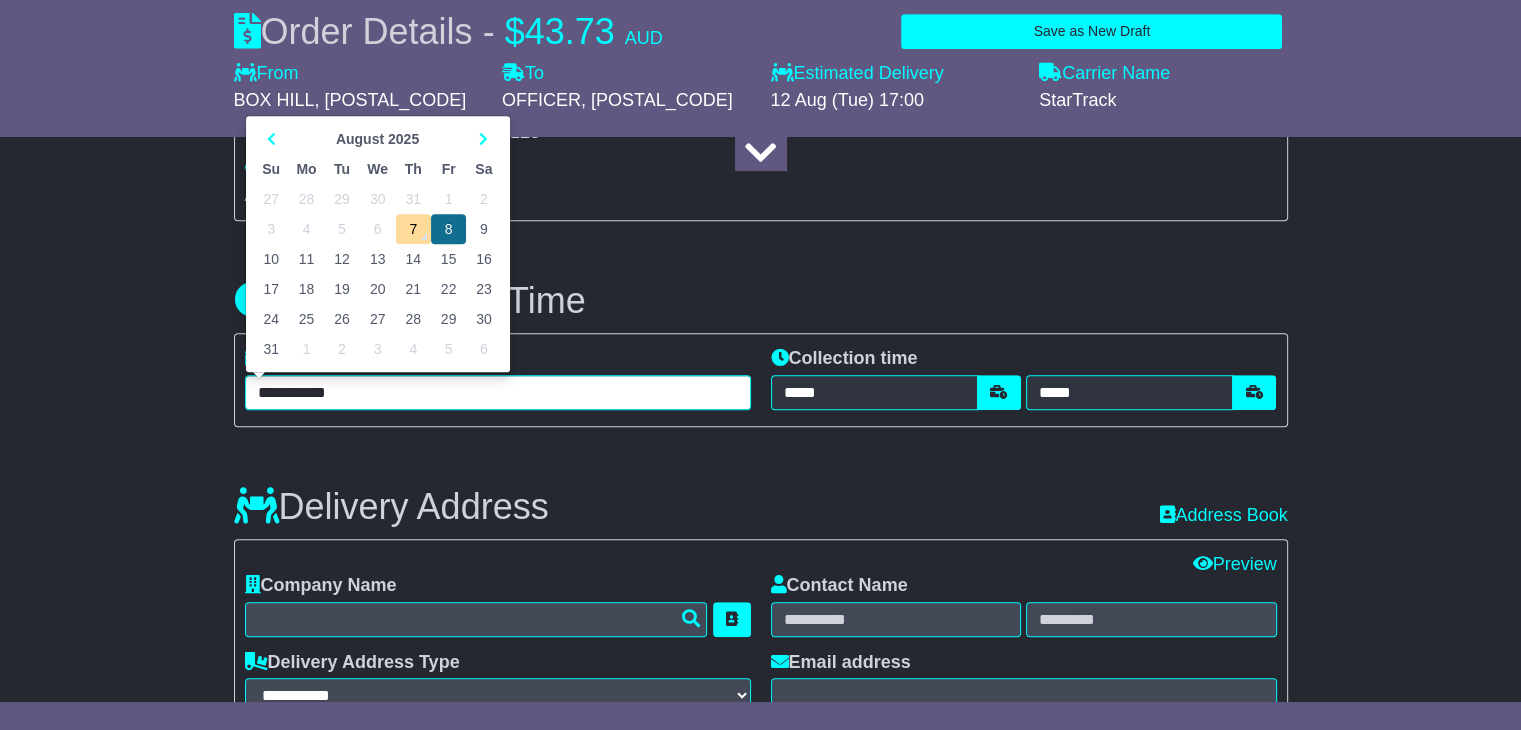 click on "8" at bounding box center (448, 229) 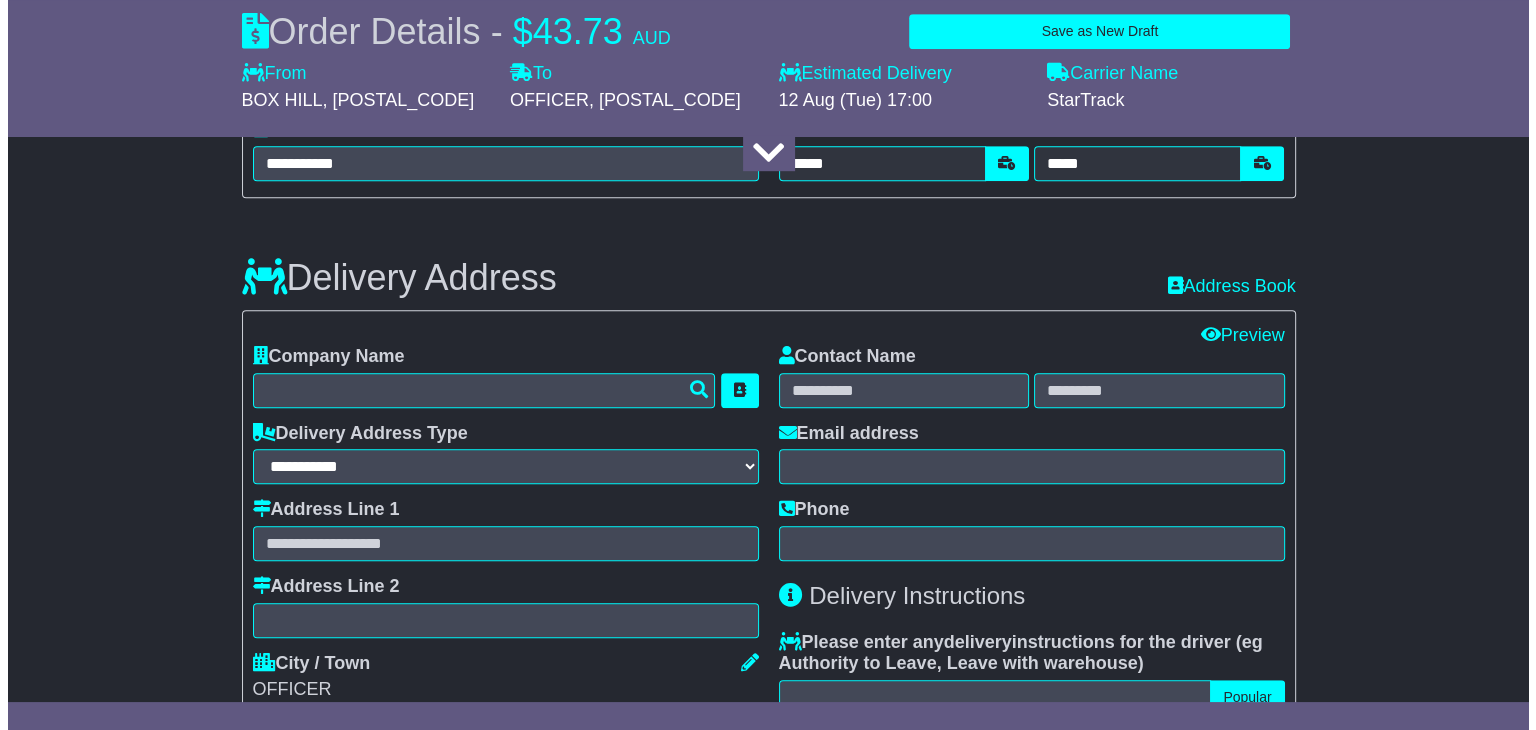 scroll, scrollTop: 1248, scrollLeft: 0, axis: vertical 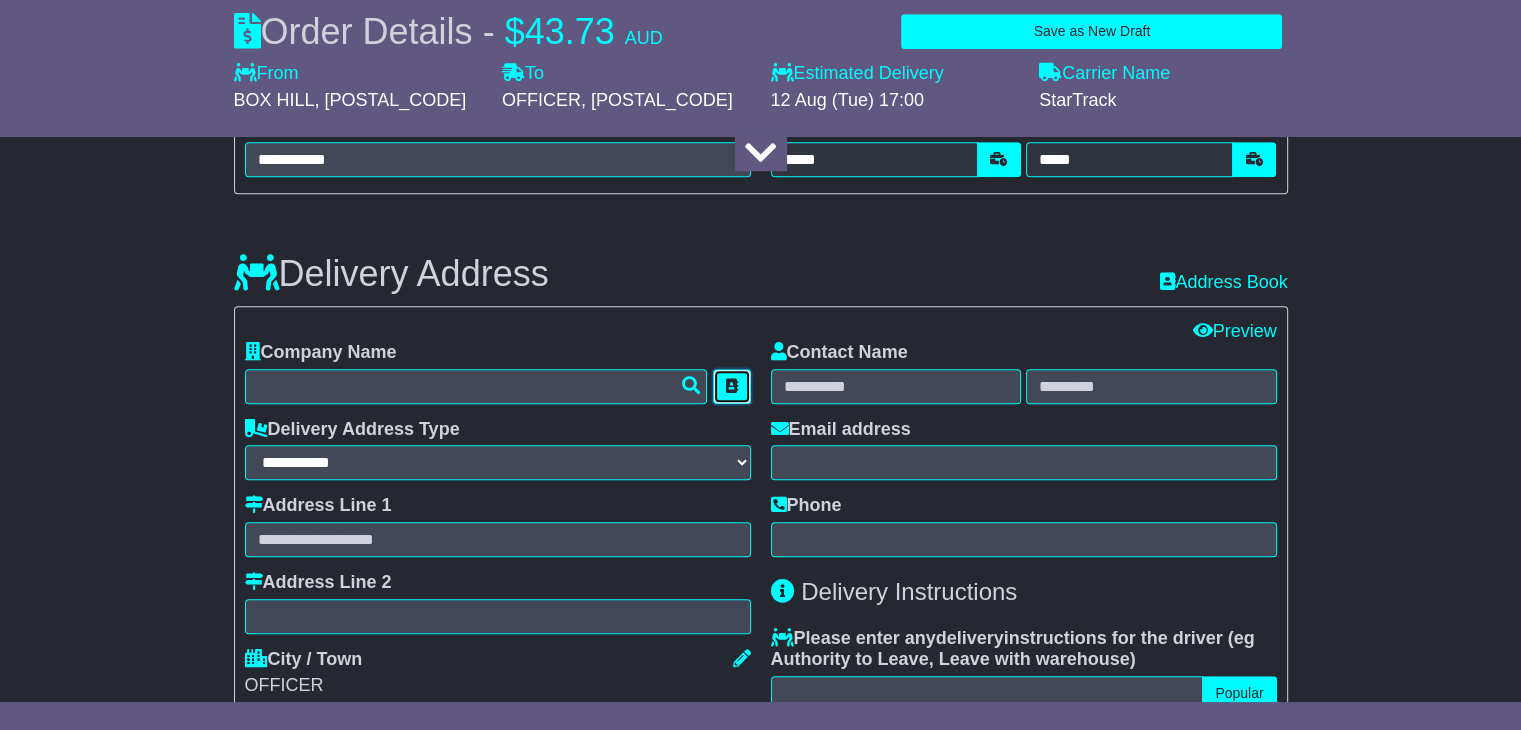 click at bounding box center [732, 386] 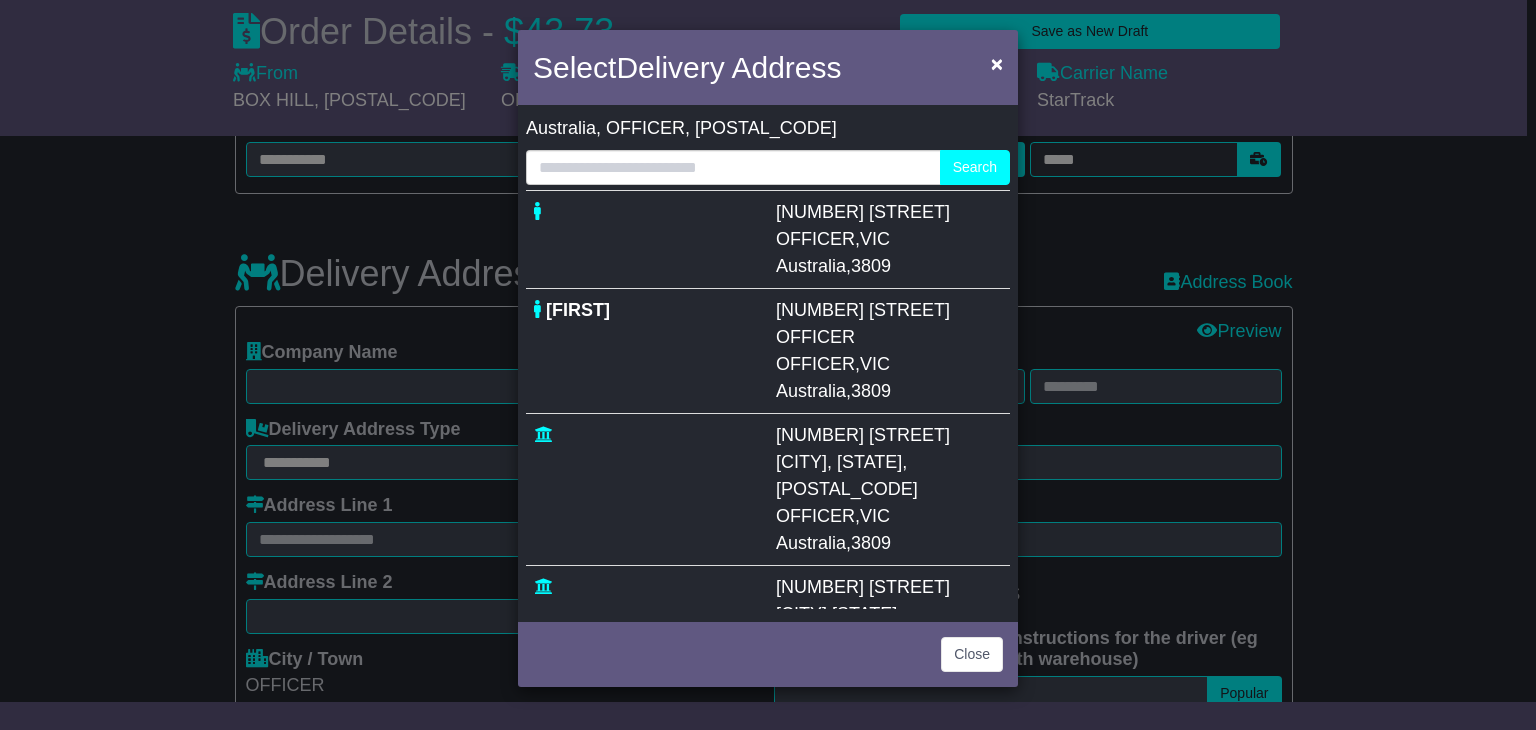 click on "OFFICER" at bounding box center [815, 337] 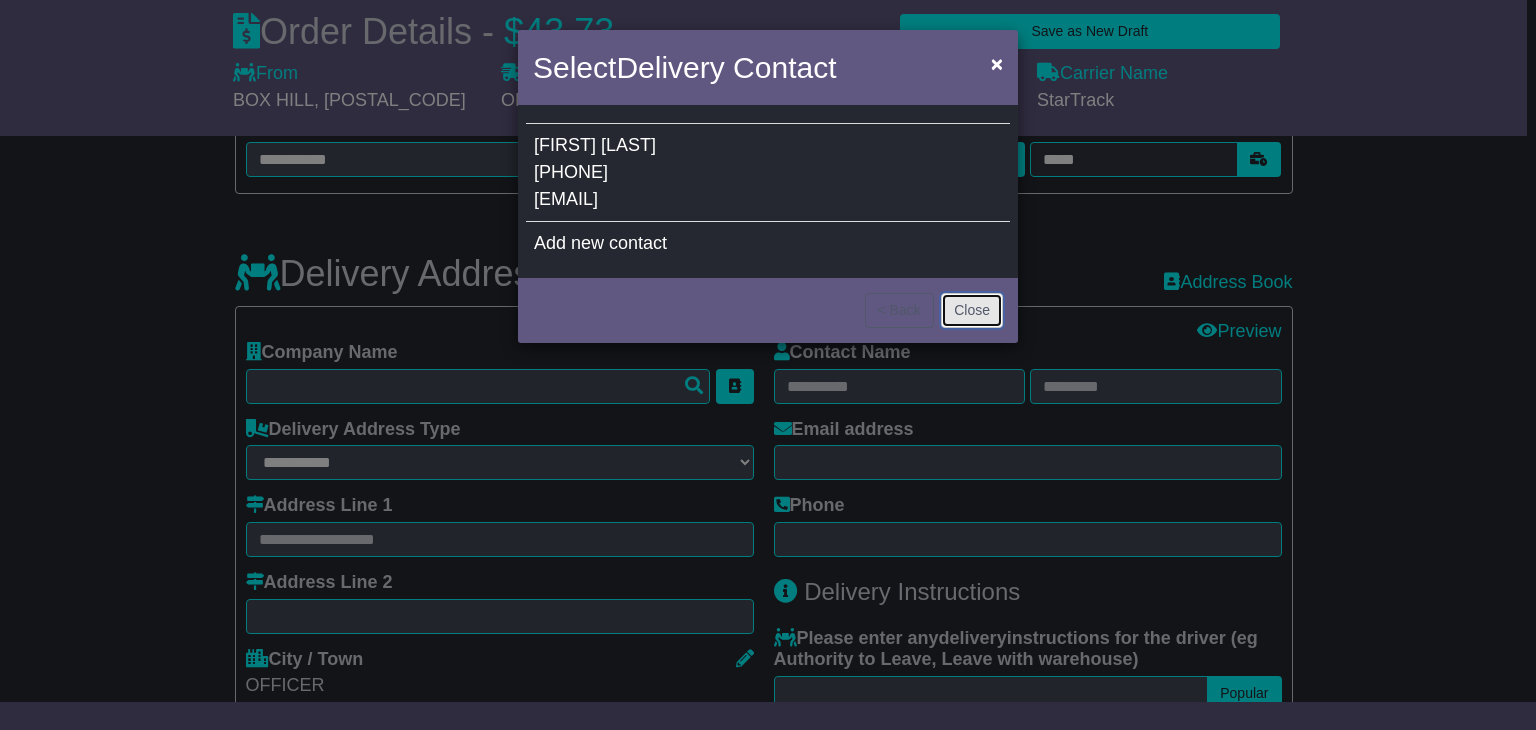 click on "Close" at bounding box center [972, 310] 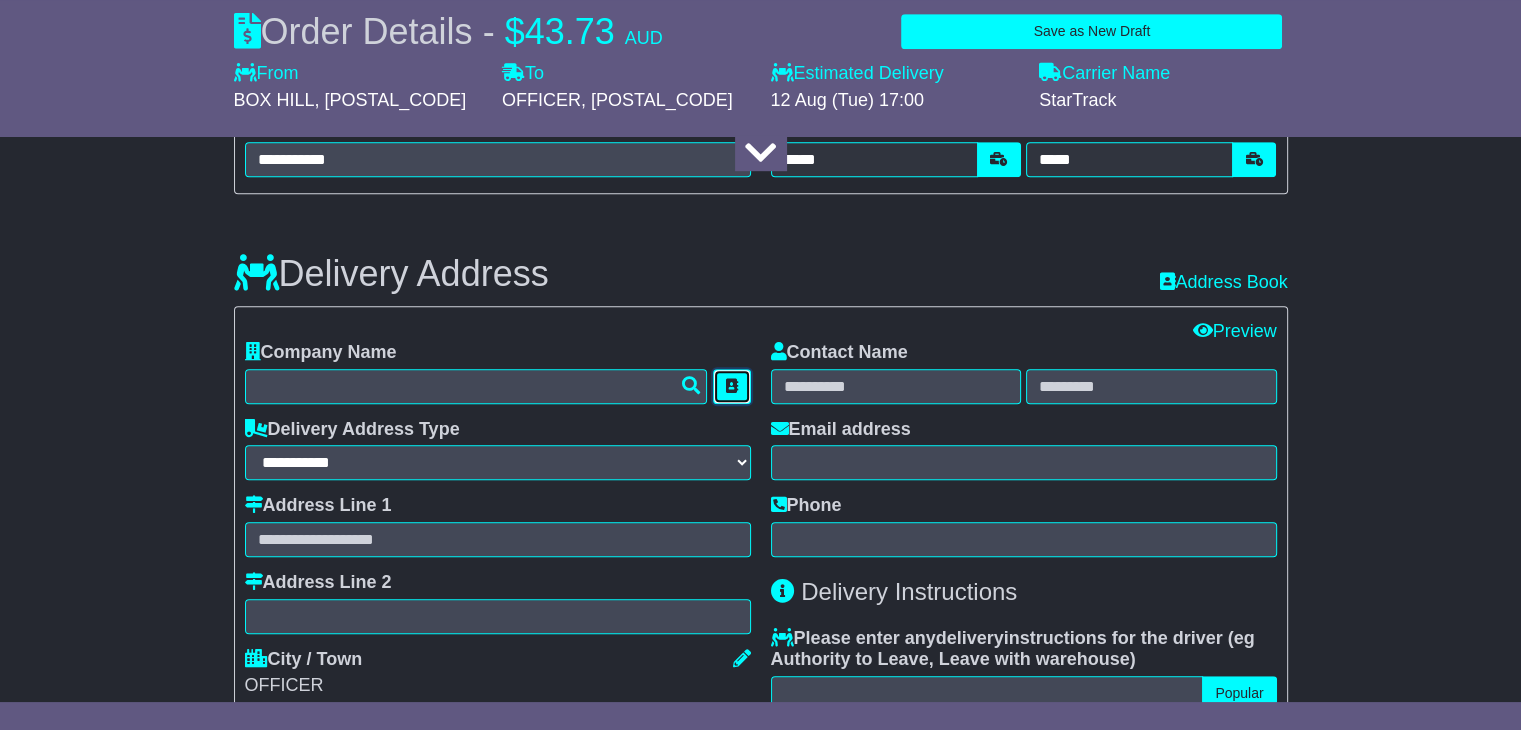 click at bounding box center [732, 386] 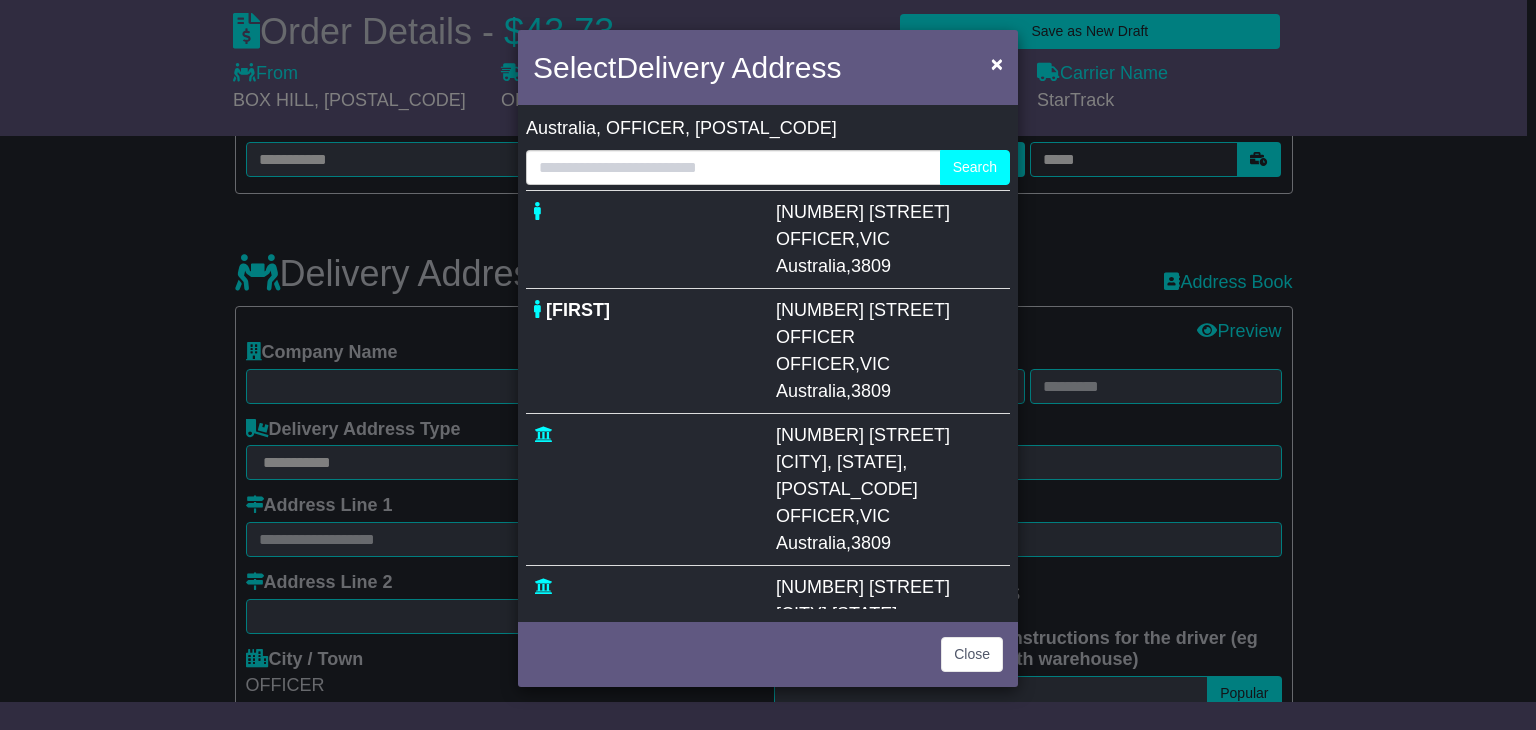 click at bounding box center [647, 239] 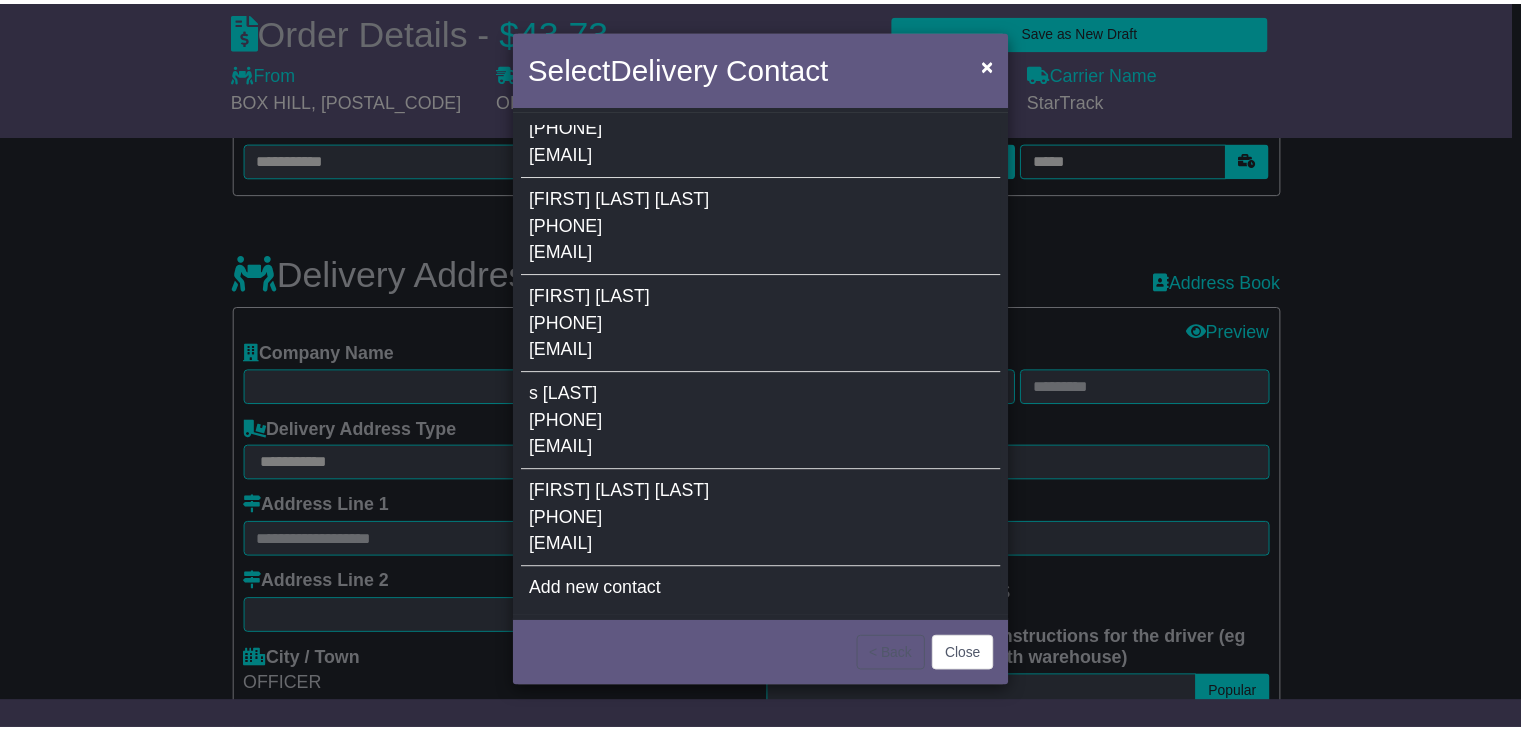 scroll, scrollTop: 46, scrollLeft: 0, axis: vertical 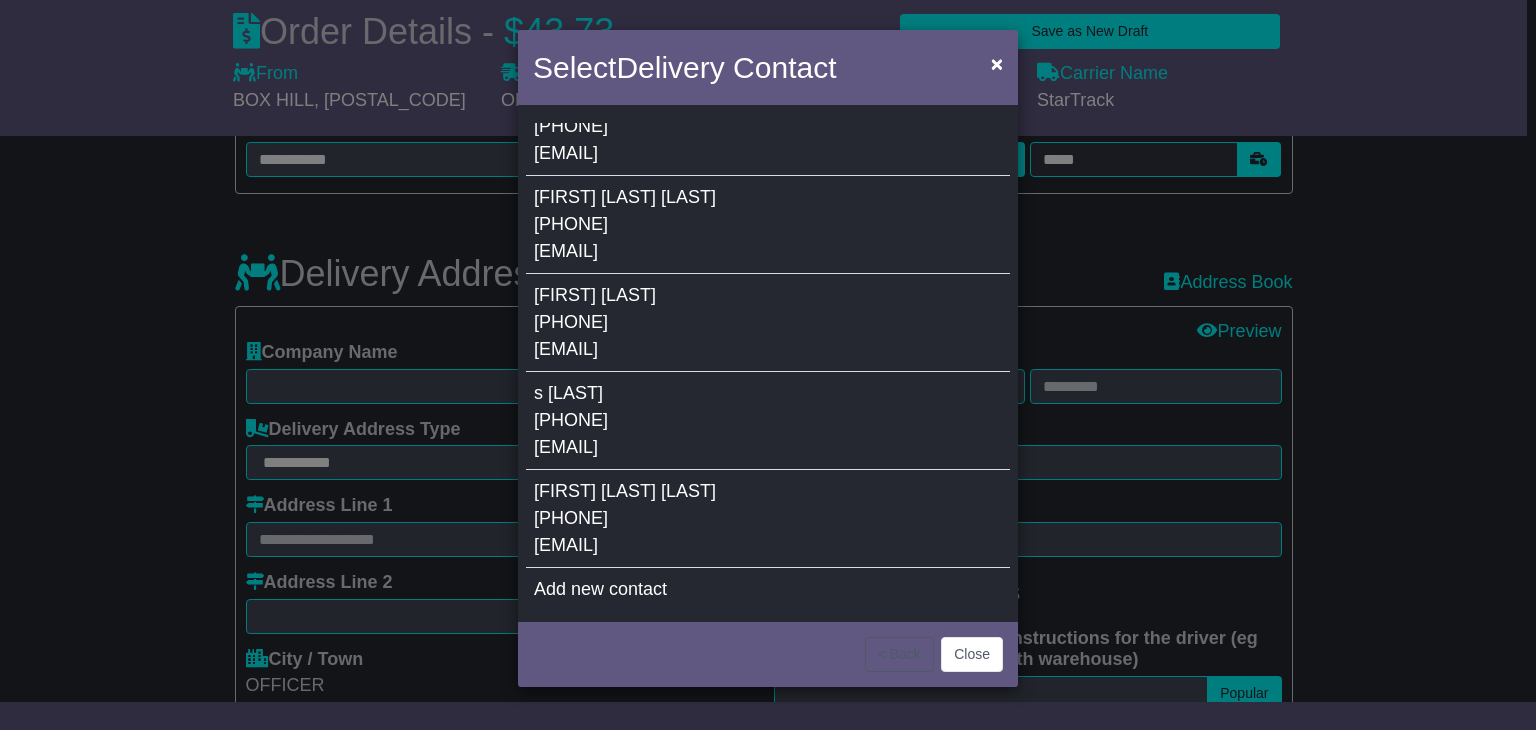 click on "Aslam Basha   Mohammed
0410057836
aslamb1172@gmail.com" at bounding box center (768, 519) 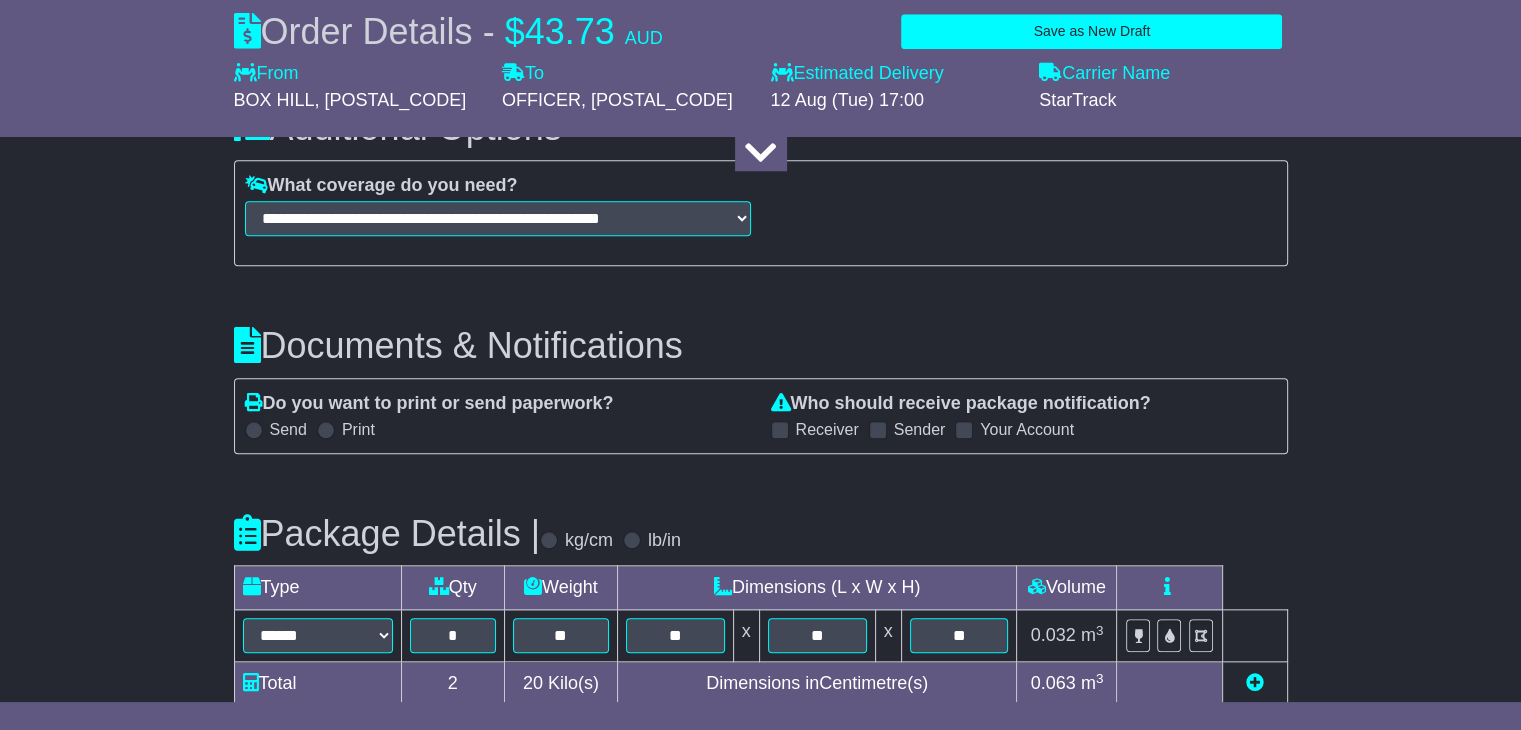 scroll, scrollTop: 2036, scrollLeft: 0, axis: vertical 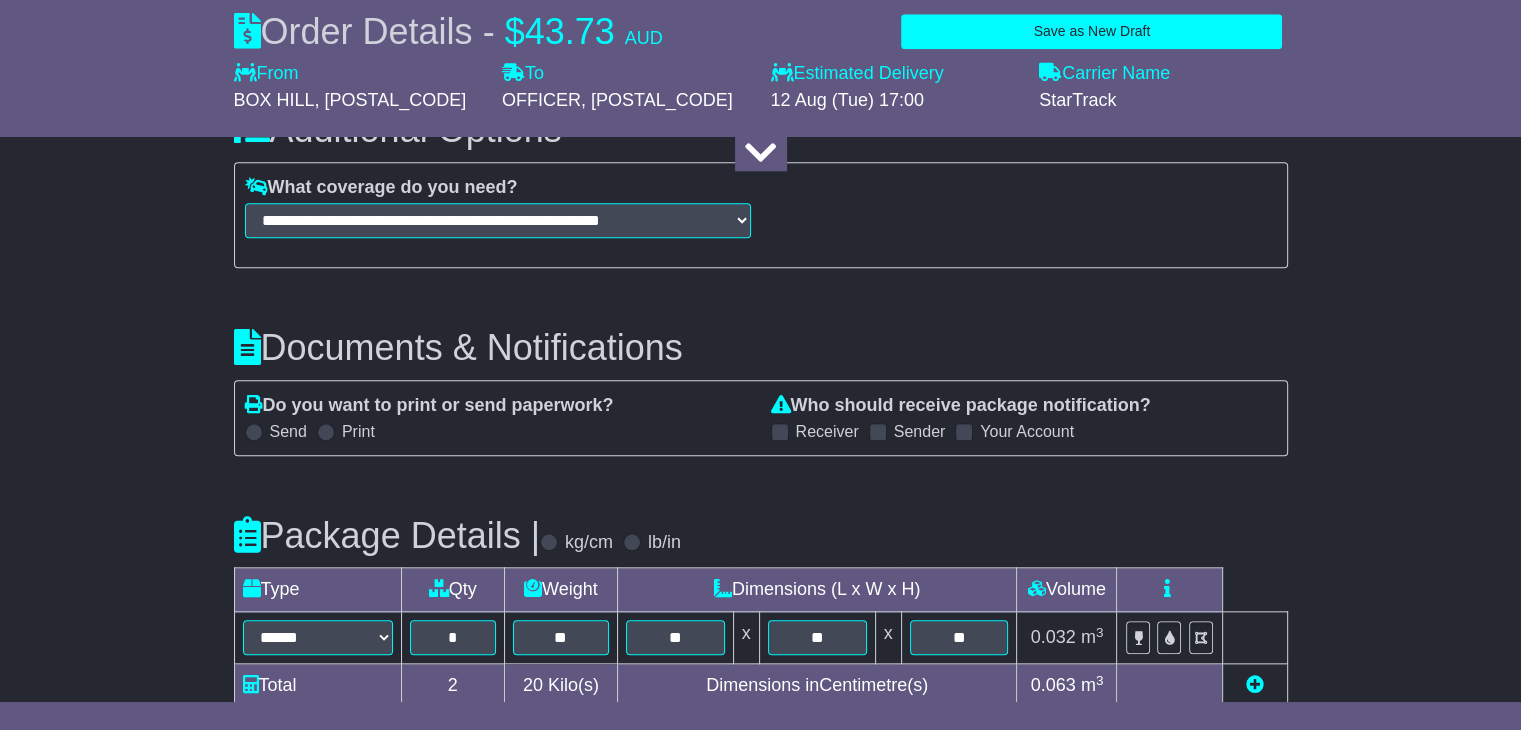 click at bounding box center (780, 432) 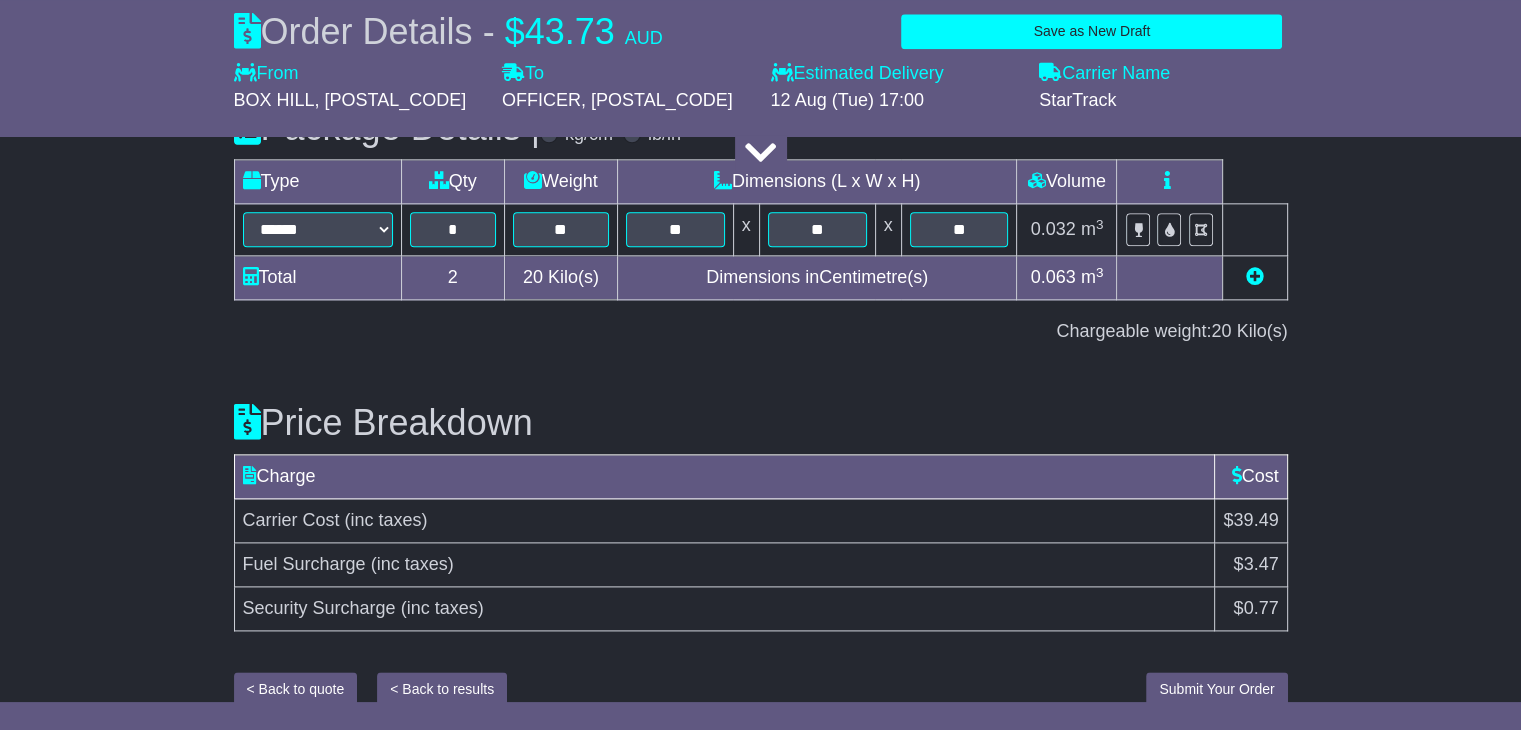 scroll, scrollTop: 2468, scrollLeft: 0, axis: vertical 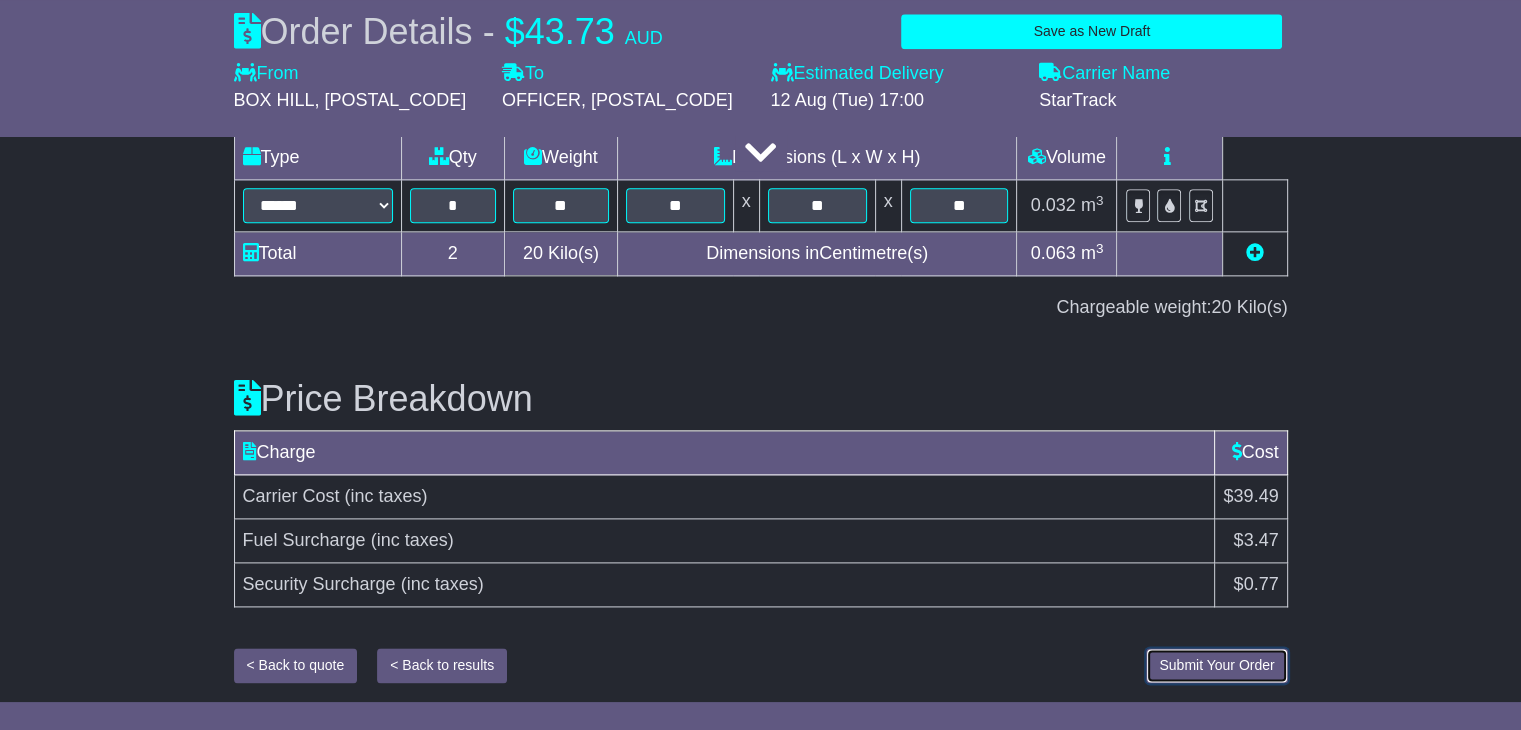 click on "Submit Your Order" at bounding box center [1216, 665] 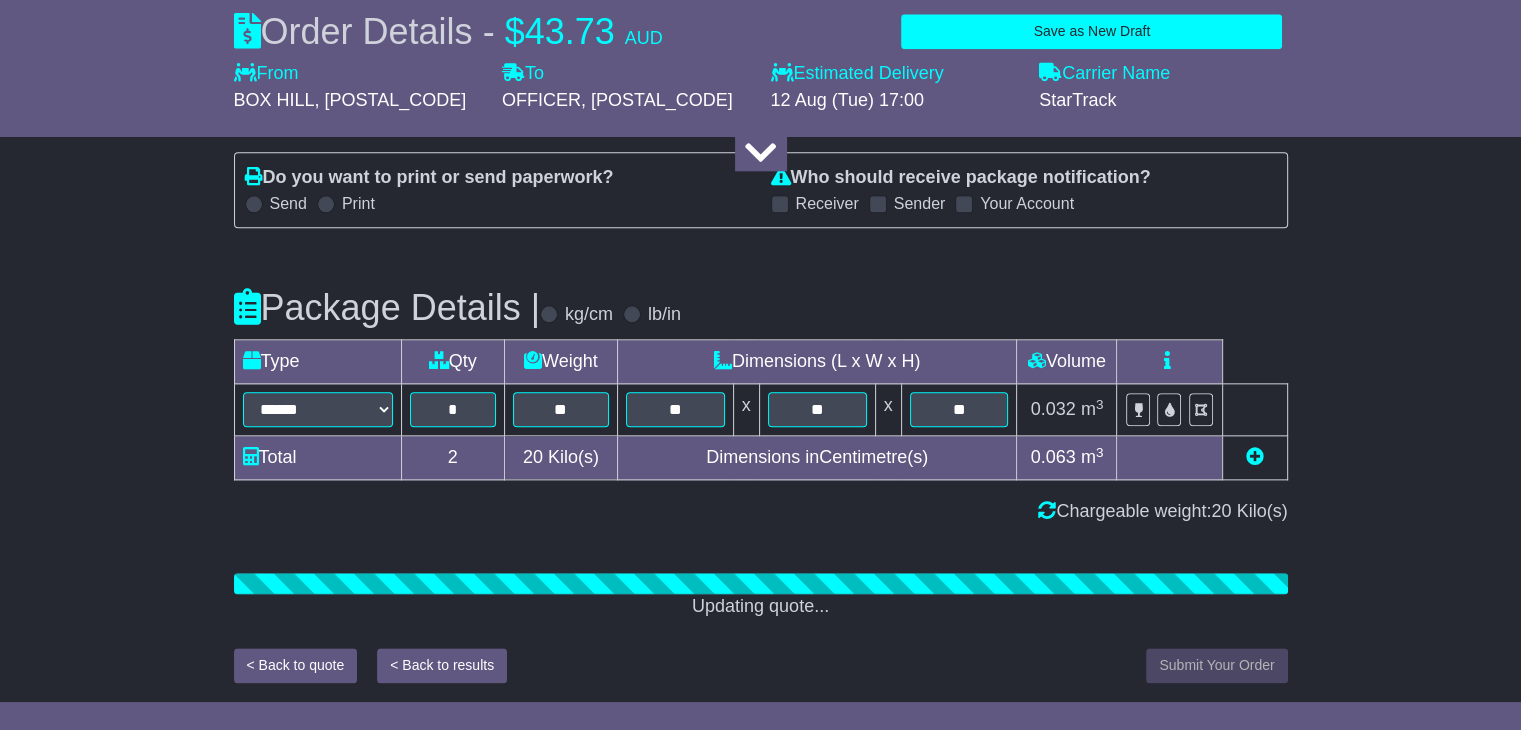 scroll, scrollTop: 2468, scrollLeft: 0, axis: vertical 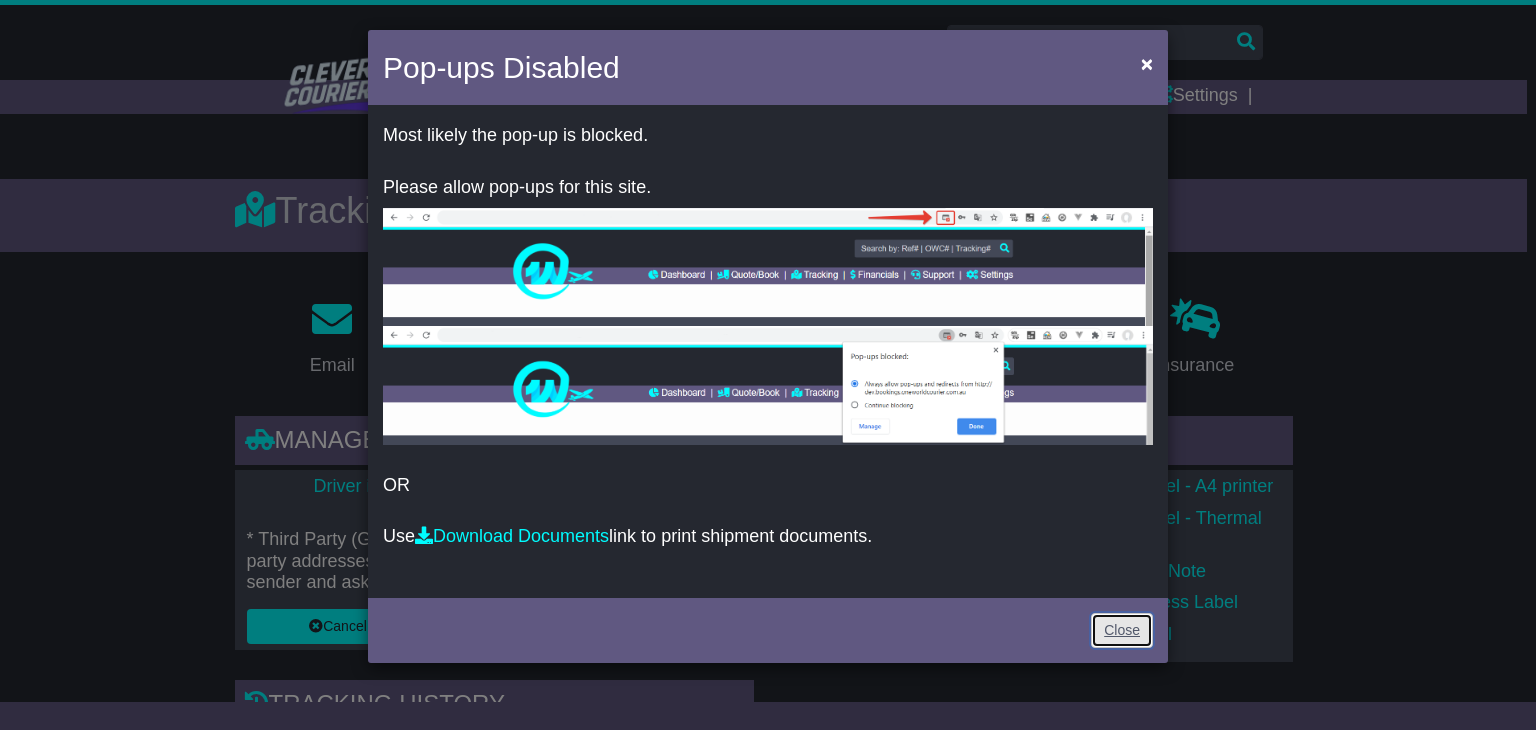 click on "Close" at bounding box center (1122, 630) 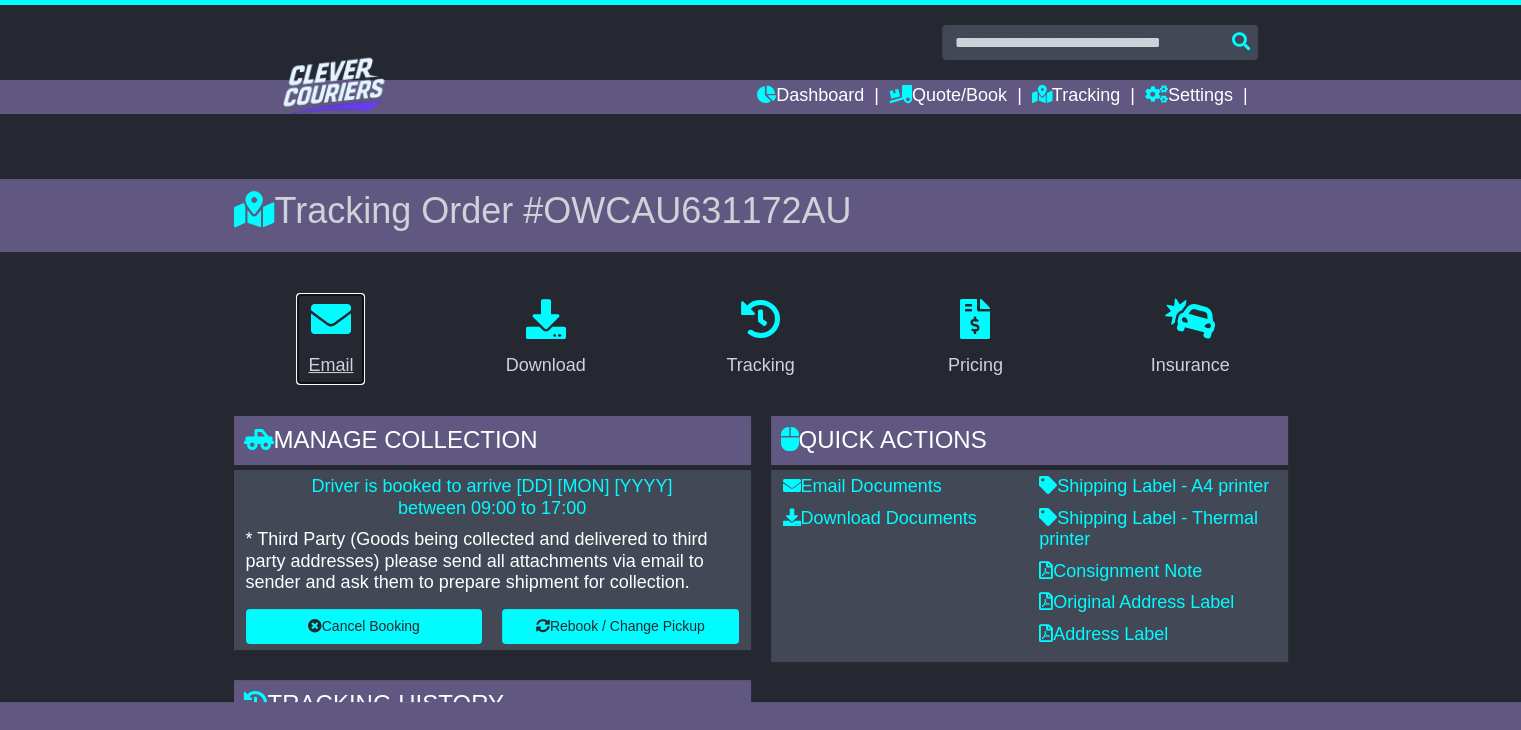 click at bounding box center (331, 319) 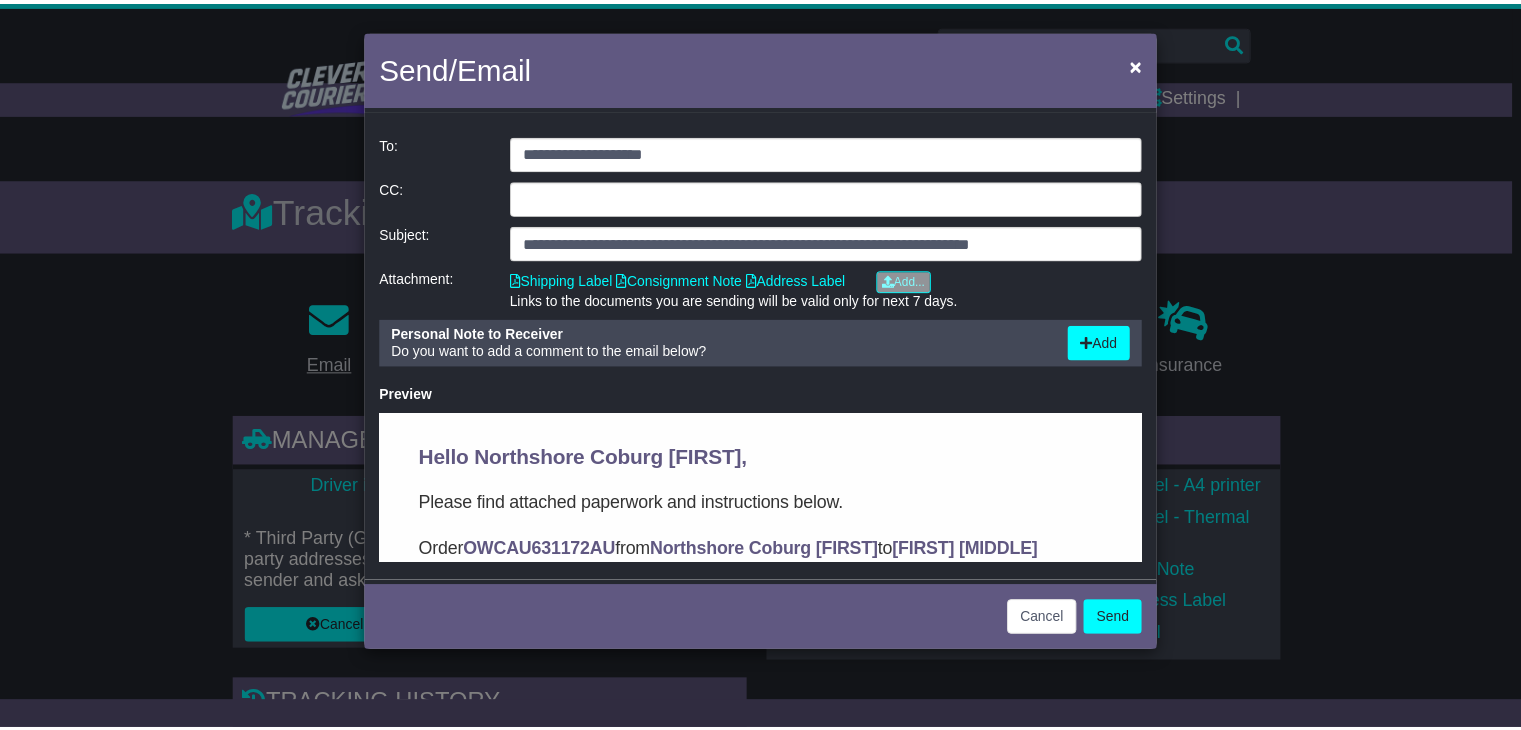 scroll, scrollTop: 0, scrollLeft: 0, axis: both 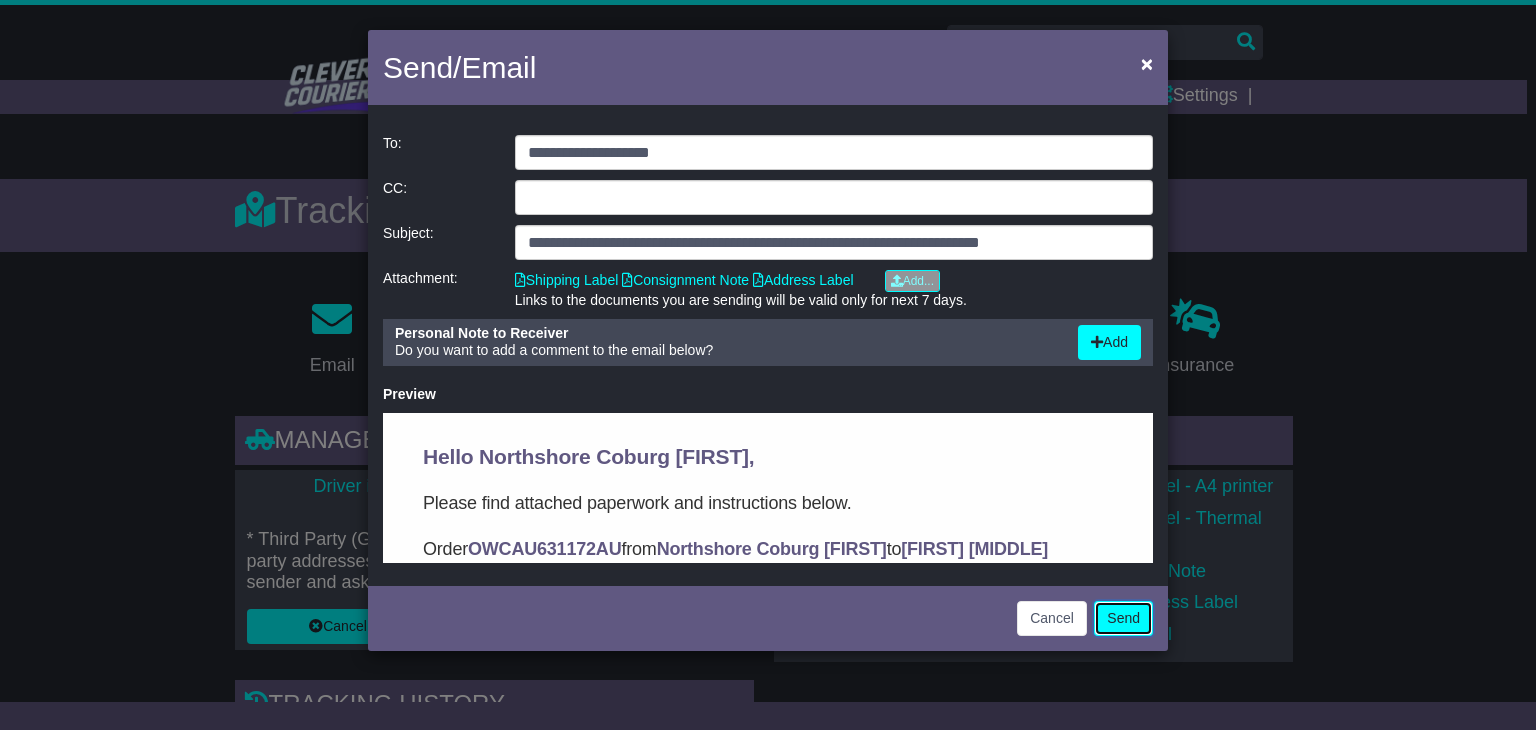 click on "Send" 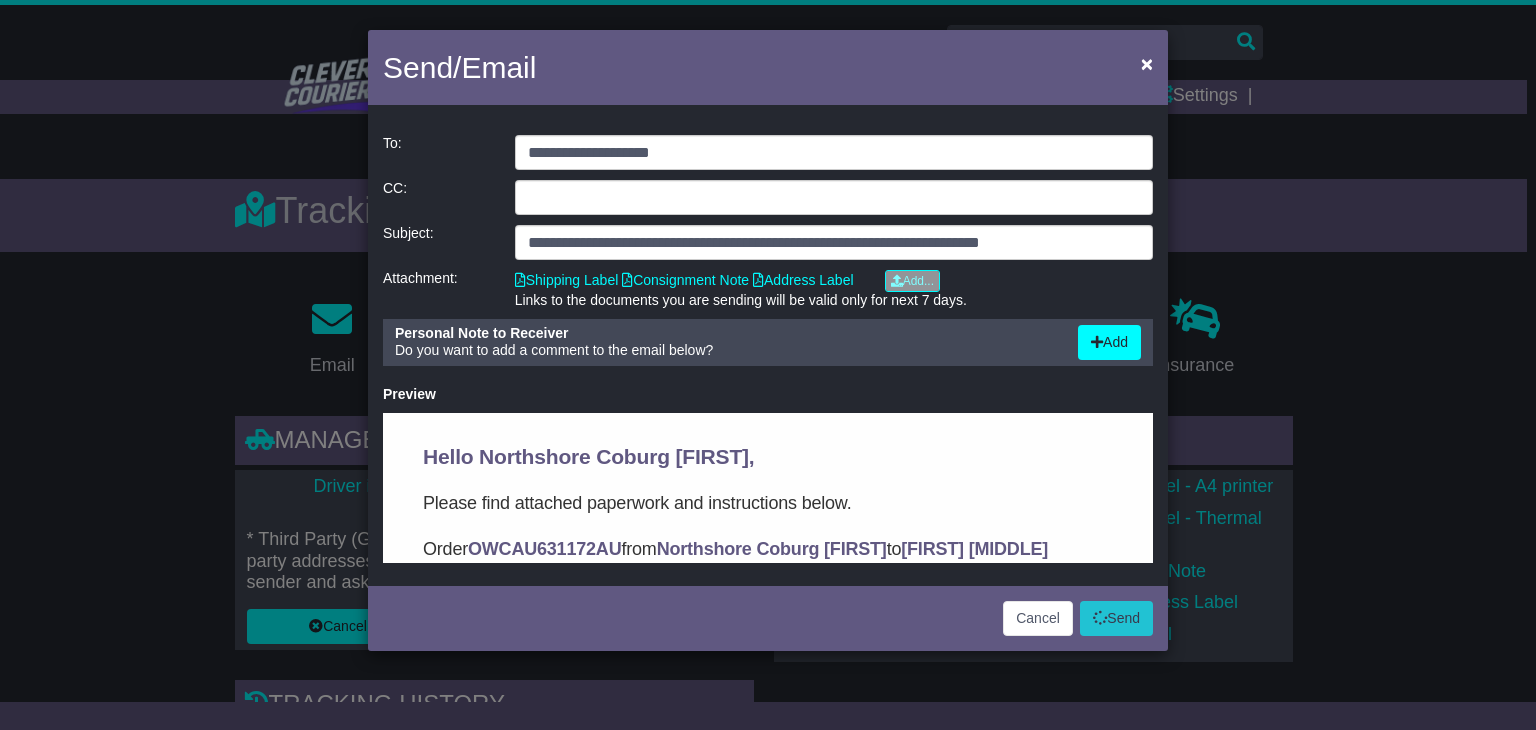 click on "**********" 